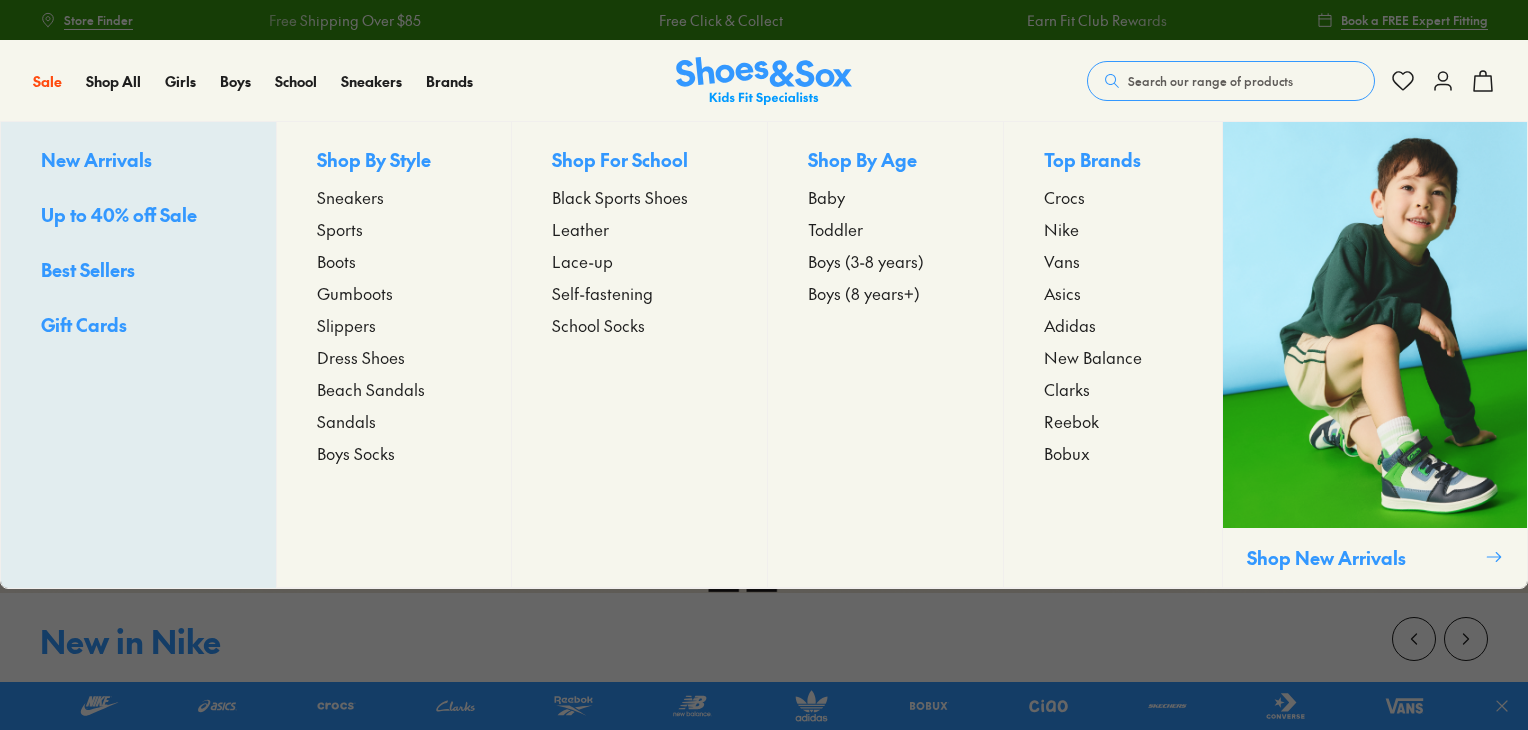 scroll, scrollTop: 0, scrollLeft: 0, axis: both 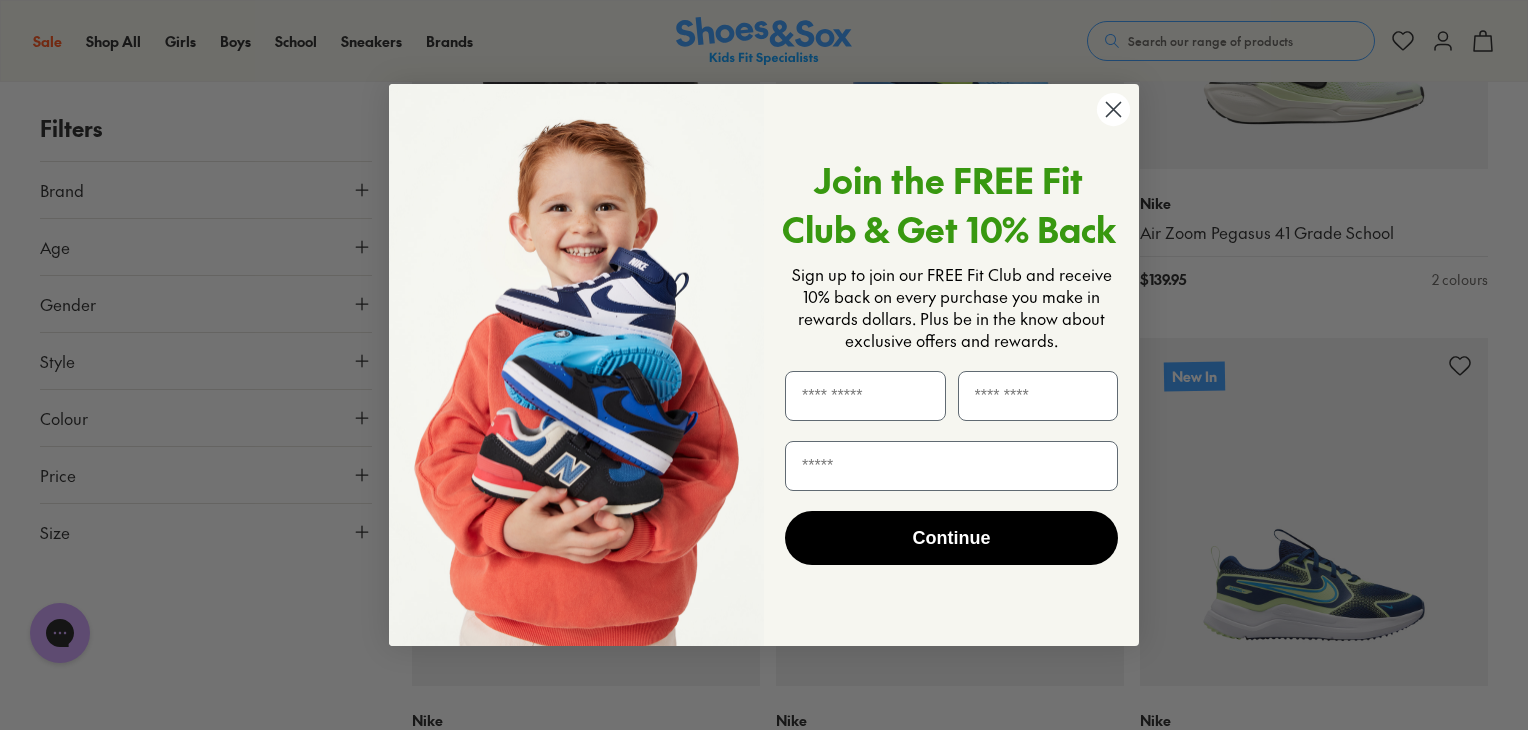 click 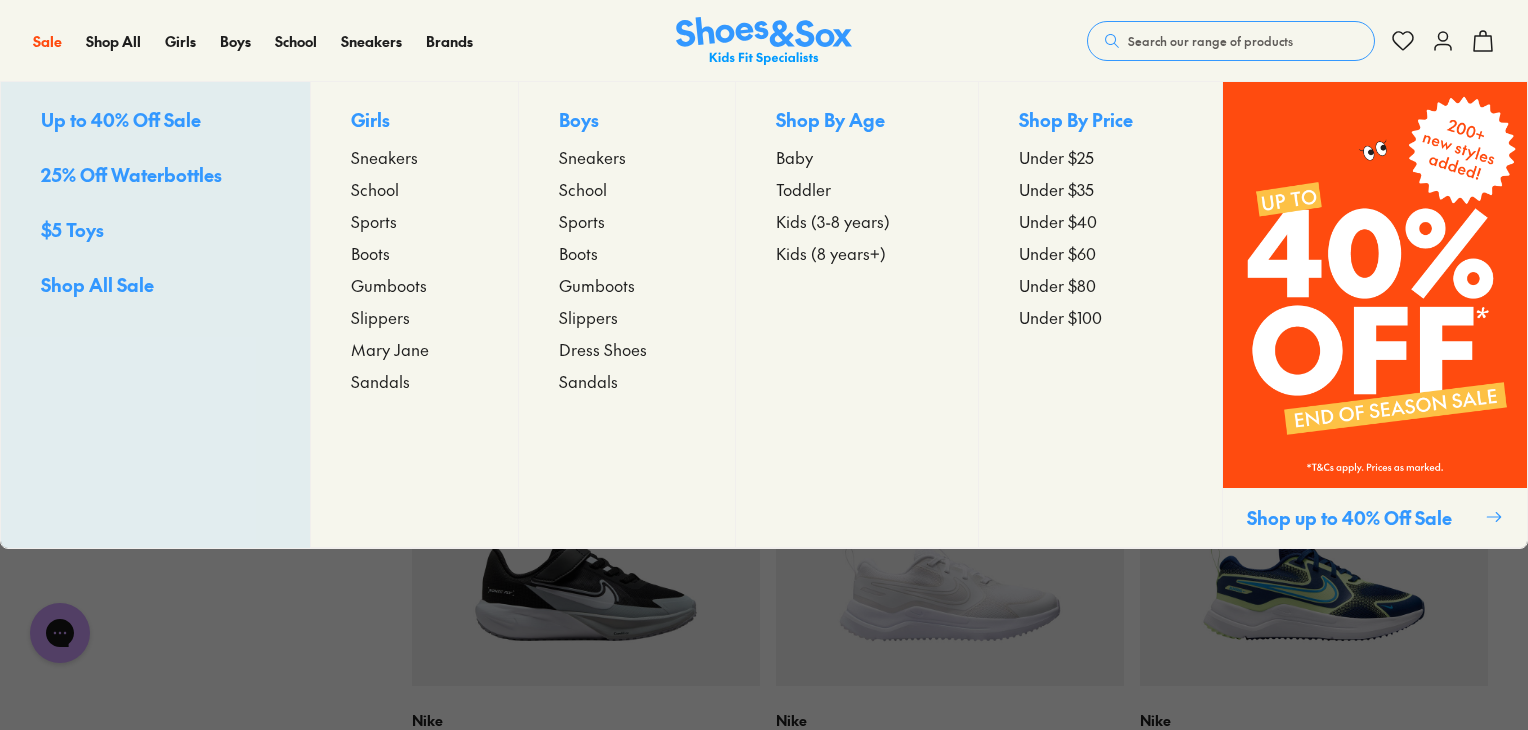 click on "Sports" at bounding box center (582, 221) 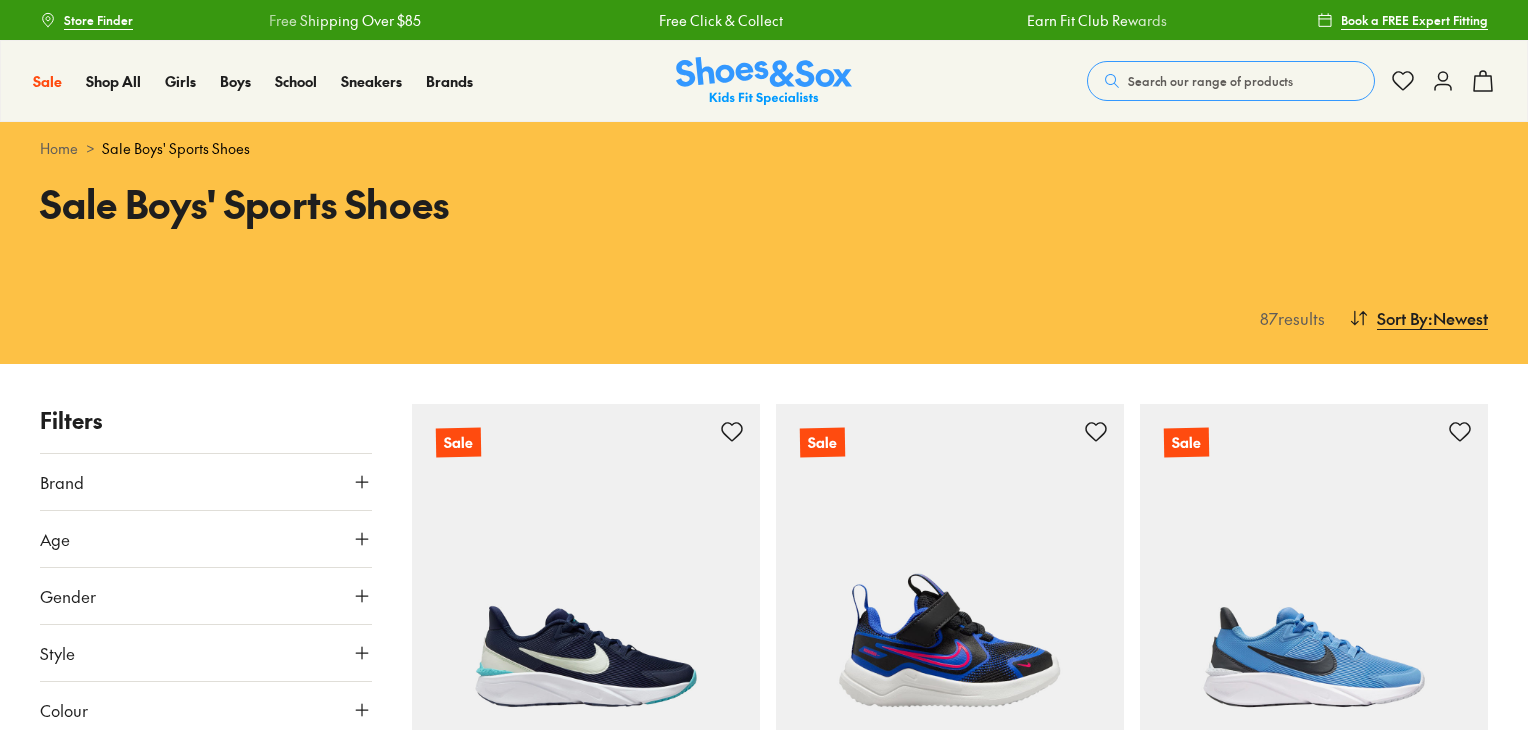 scroll, scrollTop: 43, scrollLeft: 0, axis: vertical 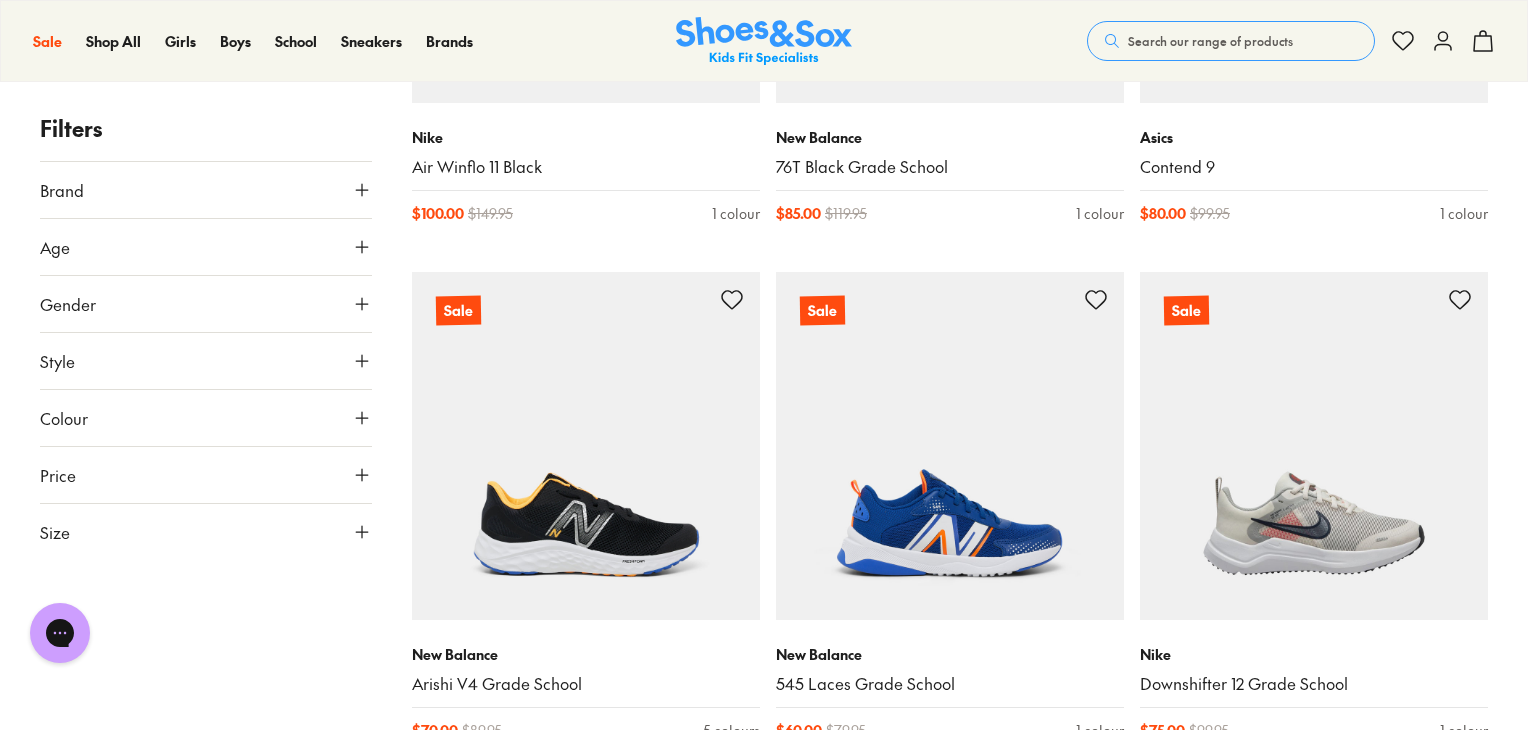 click on "Brand" at bounding box center [206, 190] 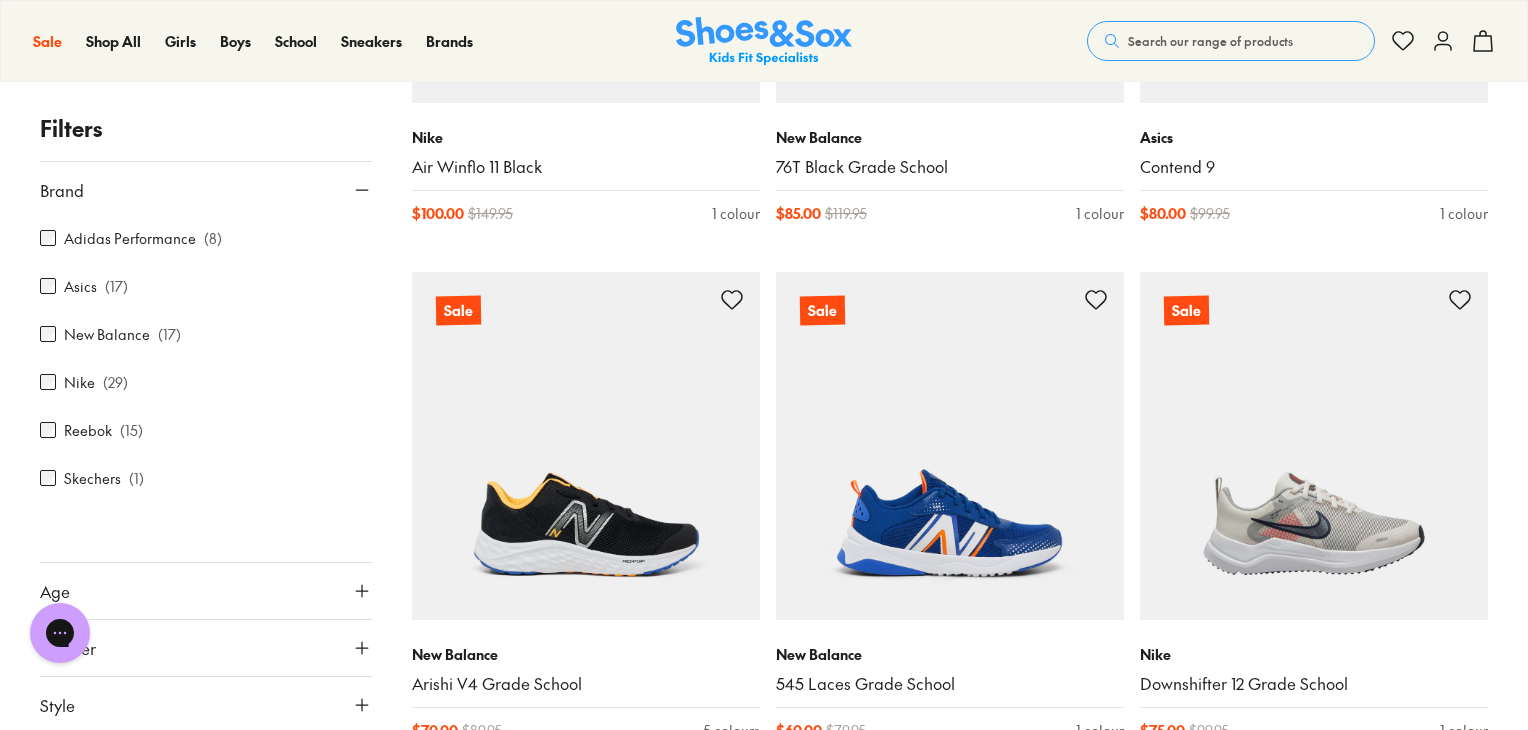 click on "Nike" at bounding box center (79, 382) 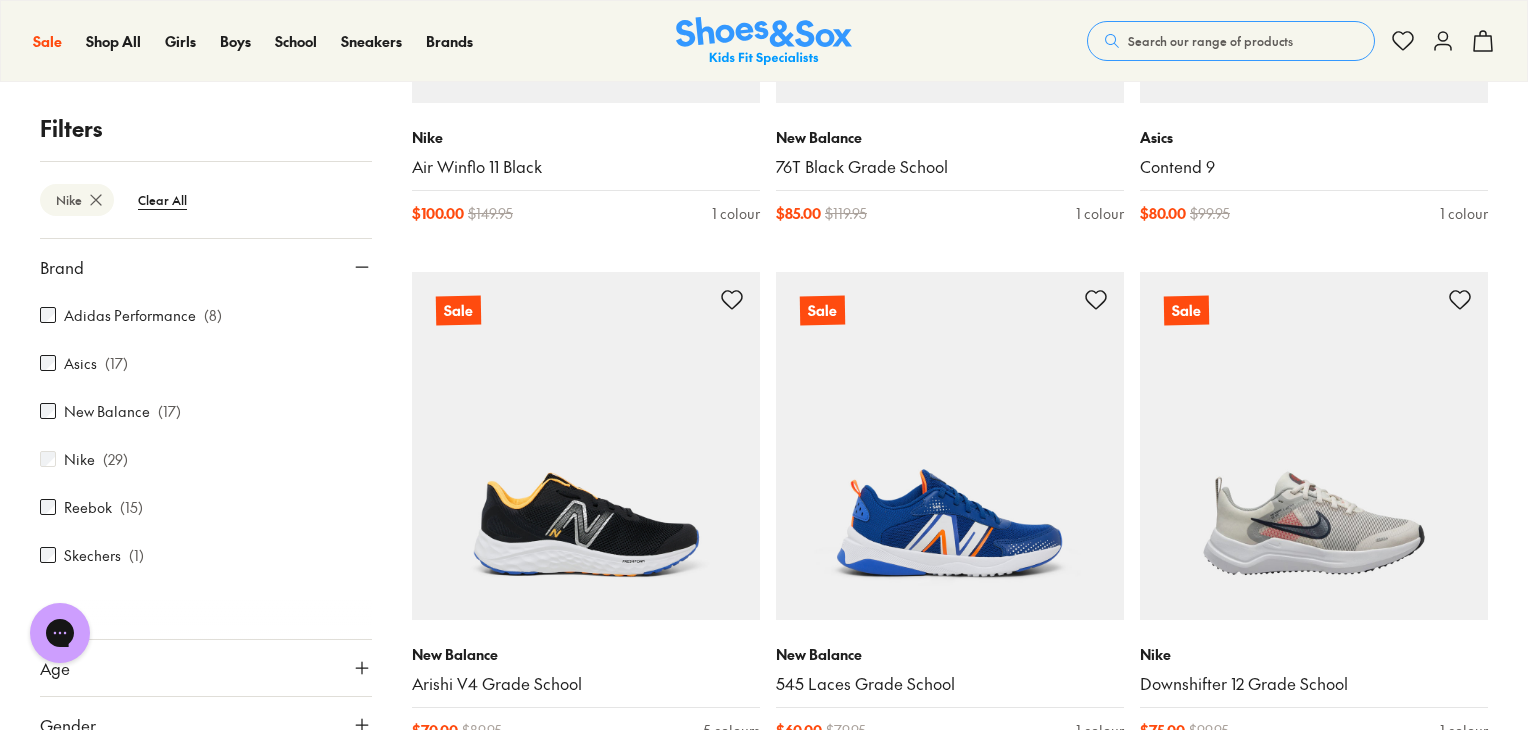 scroll, scrollTop: 4, scrollLeft: 0, axis: vertical 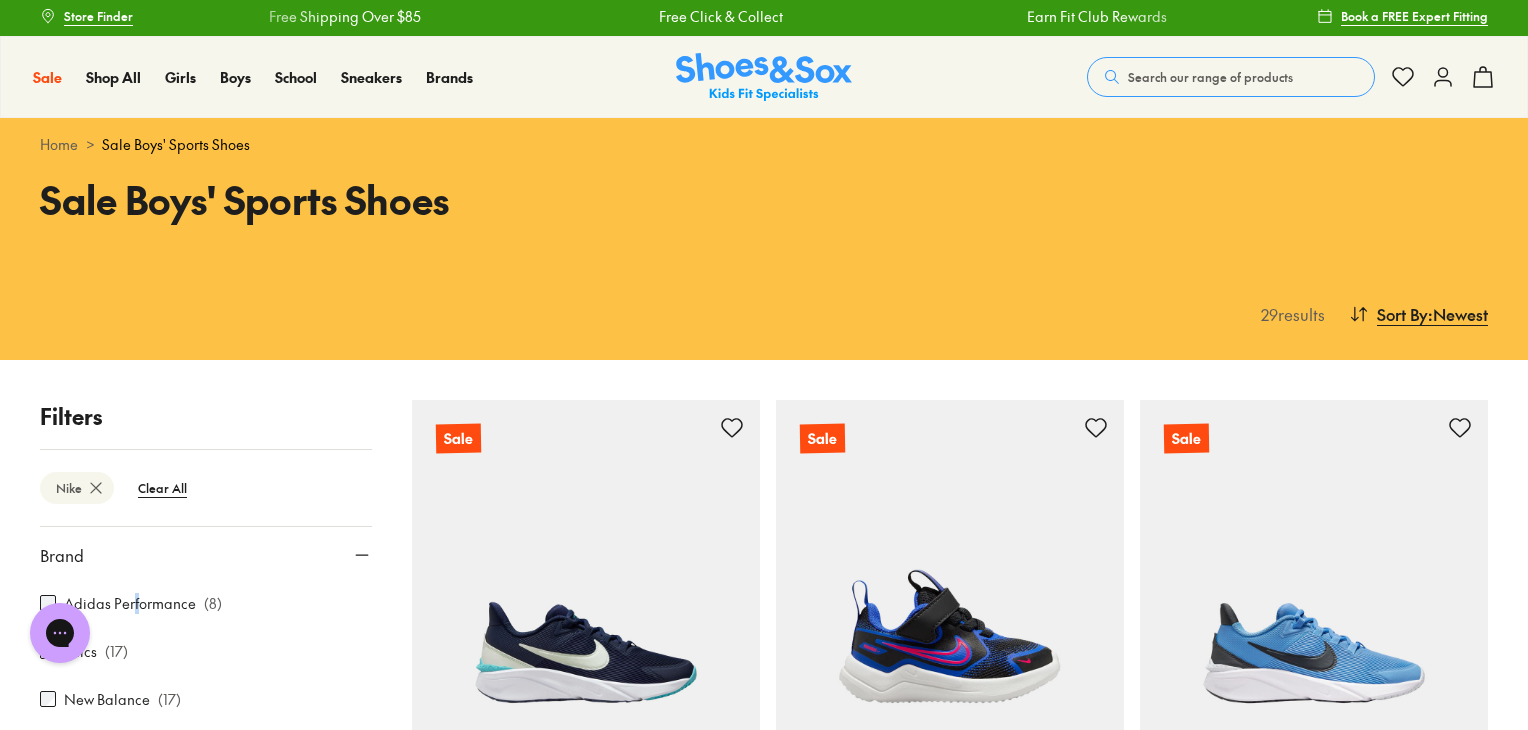 click on "Adidas Performance" at bounding box center [130, 603] 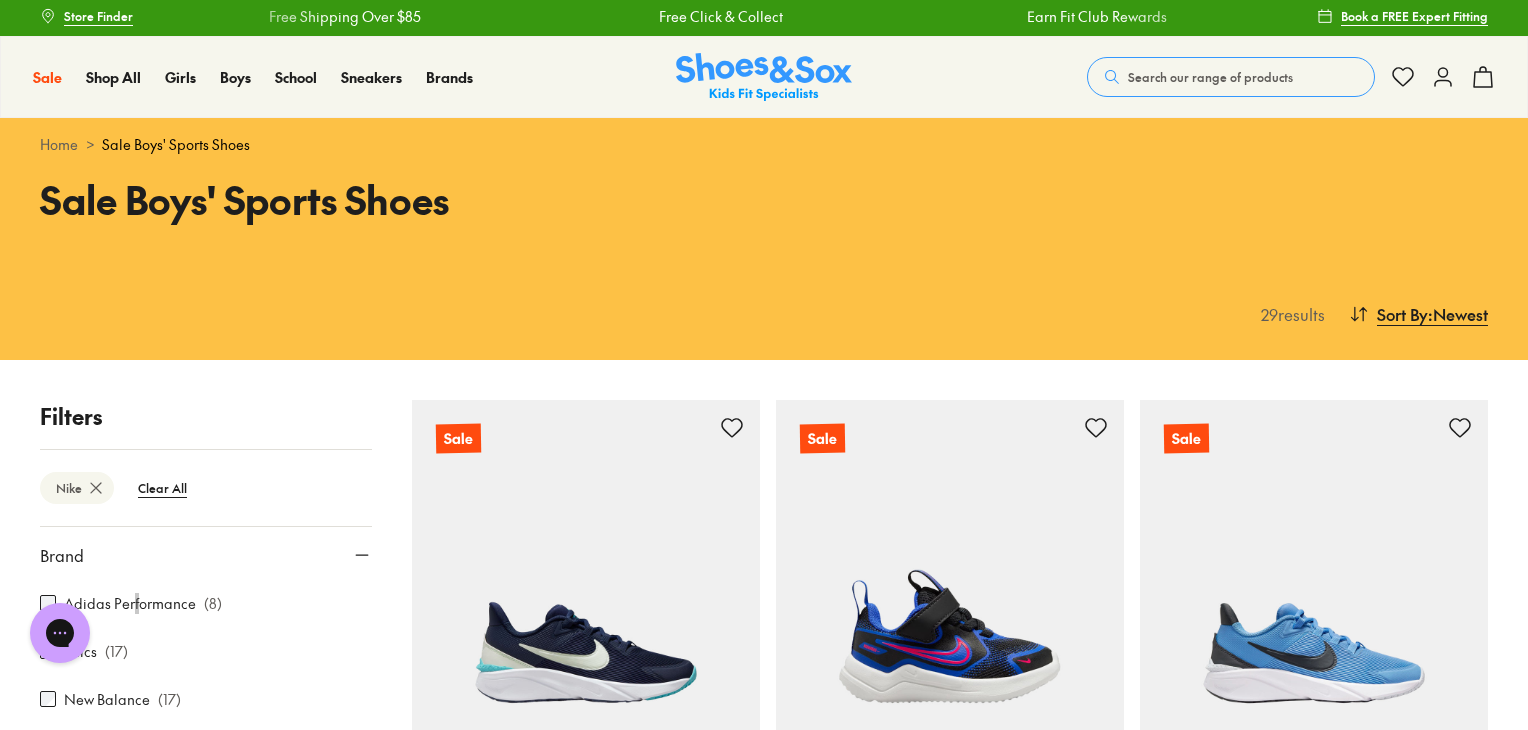 click on "Chat with us" at bounding box center [60, 633] 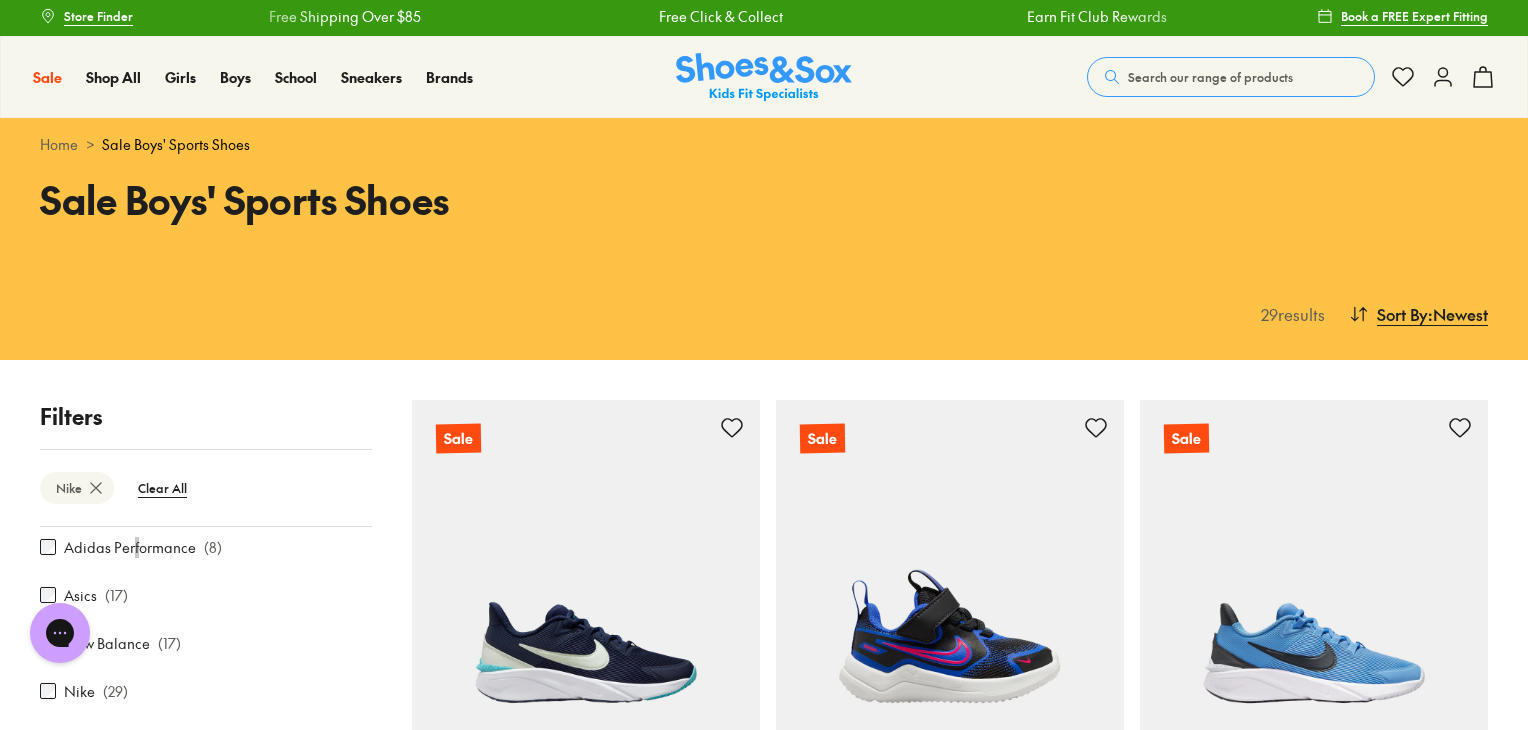 scroll, scrollTop: 0, scrollLeft: 0, axis: both 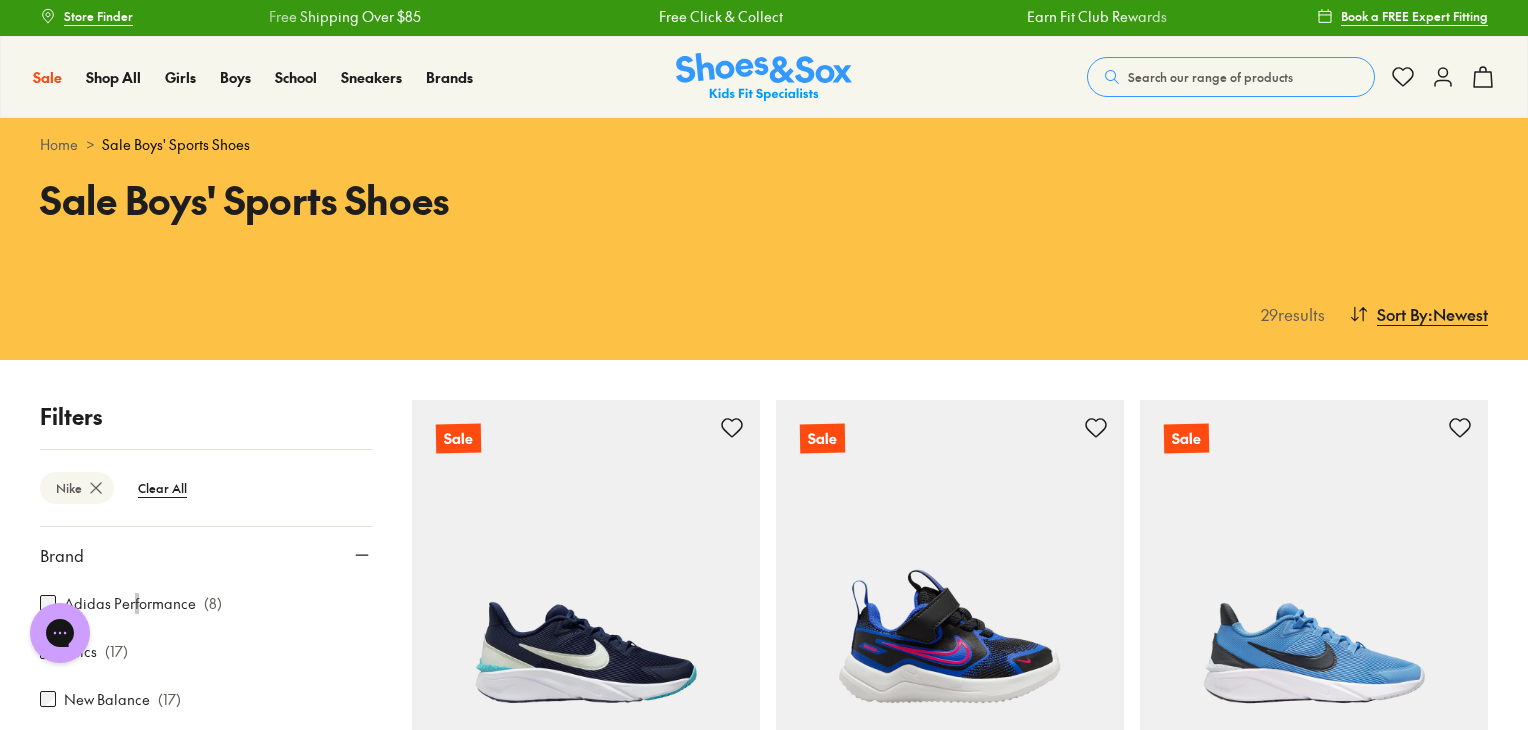 click on "Chat with us" at bounding box center [60, 633] 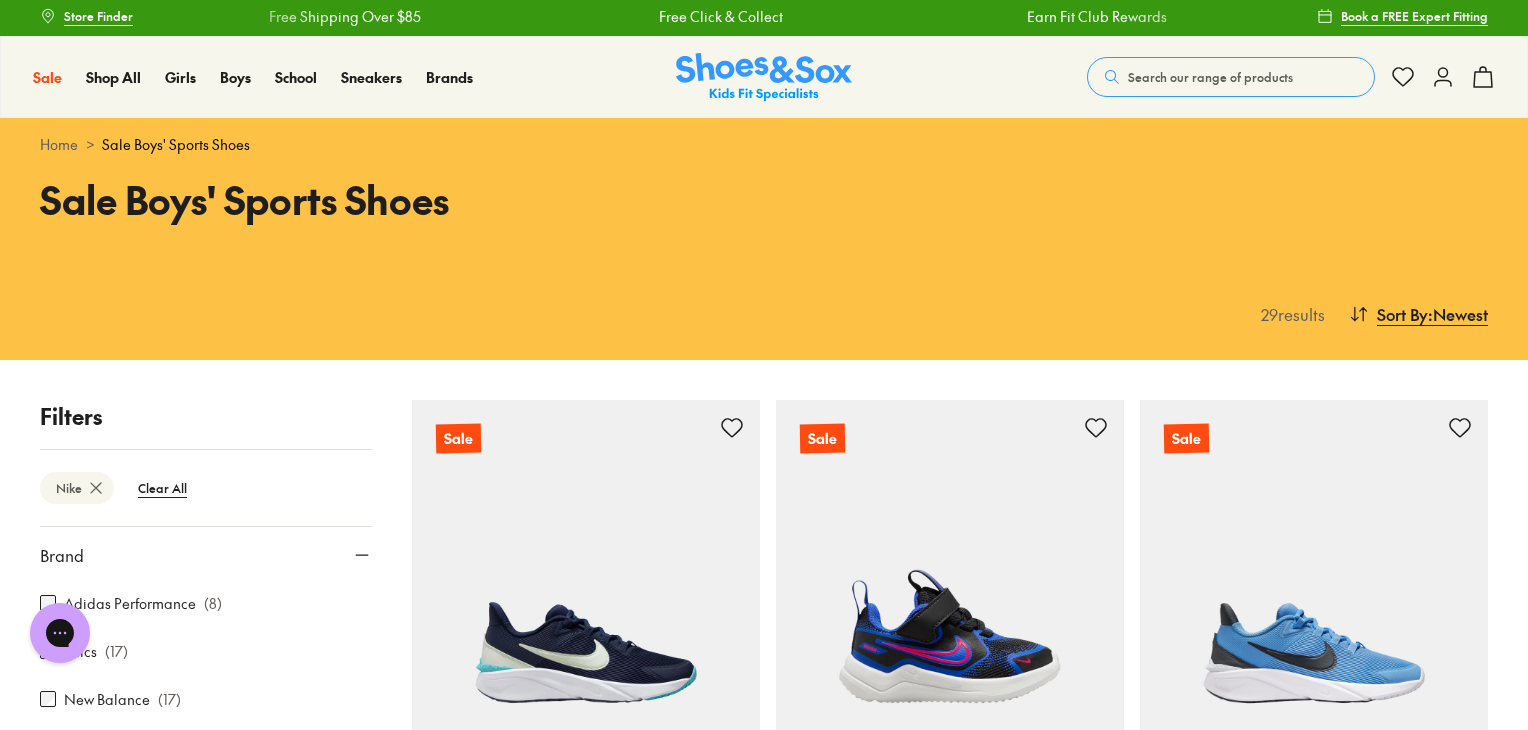 click on "Adidas Performance" at bounding box center (130, 603) 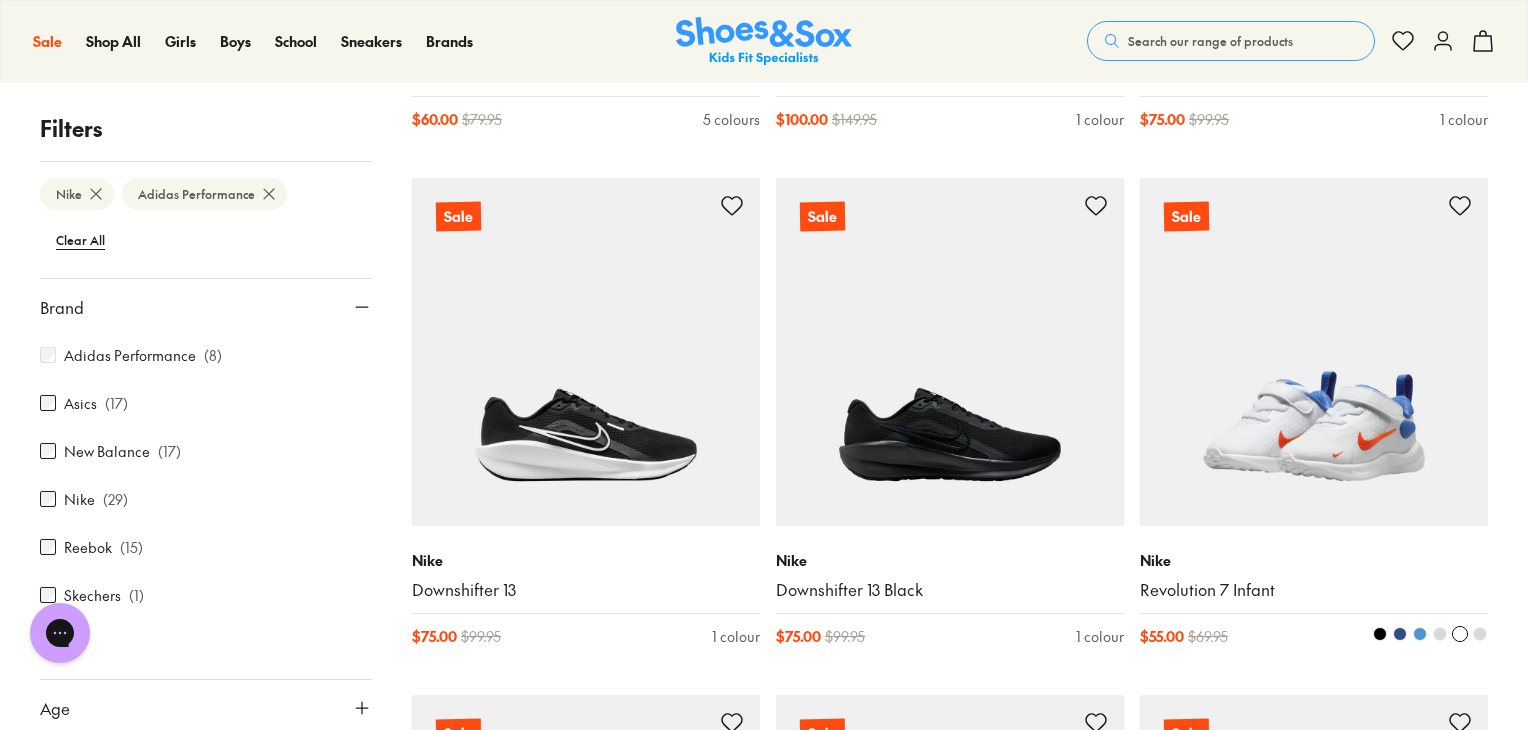 scroll, scrollTop: 1360, scrollLeft: 0, axis: vertical 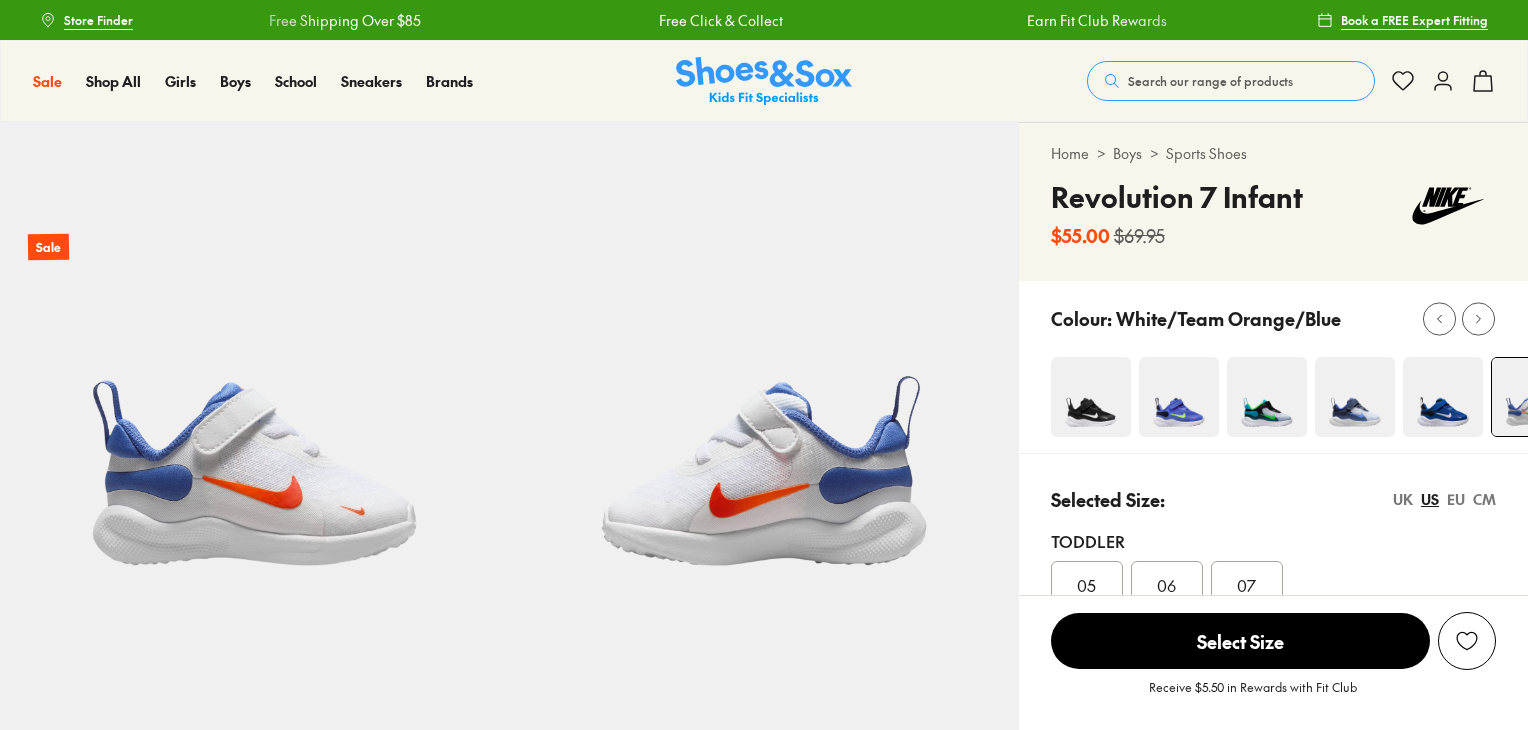 select on "*" 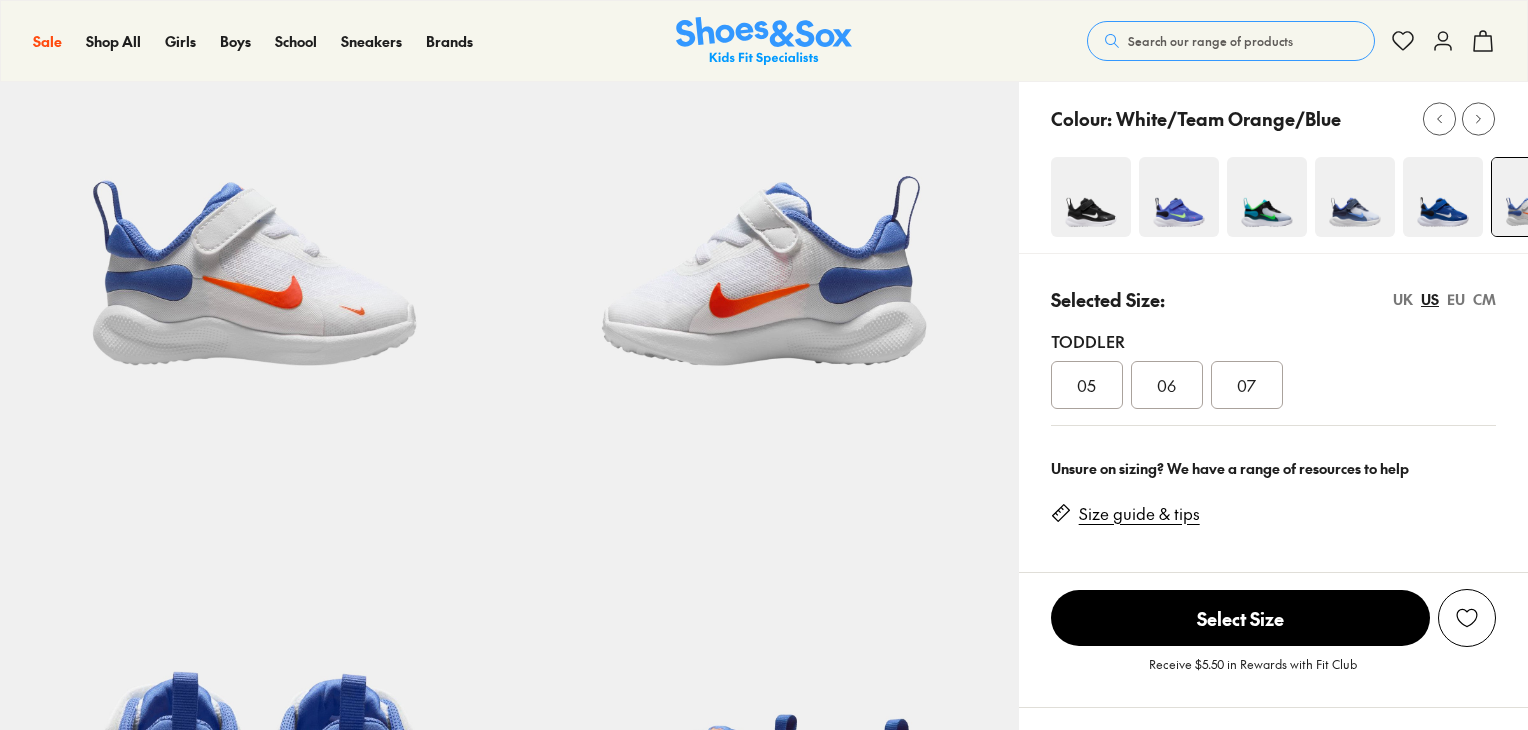 click on "05" at bounding box center [1087, 385] 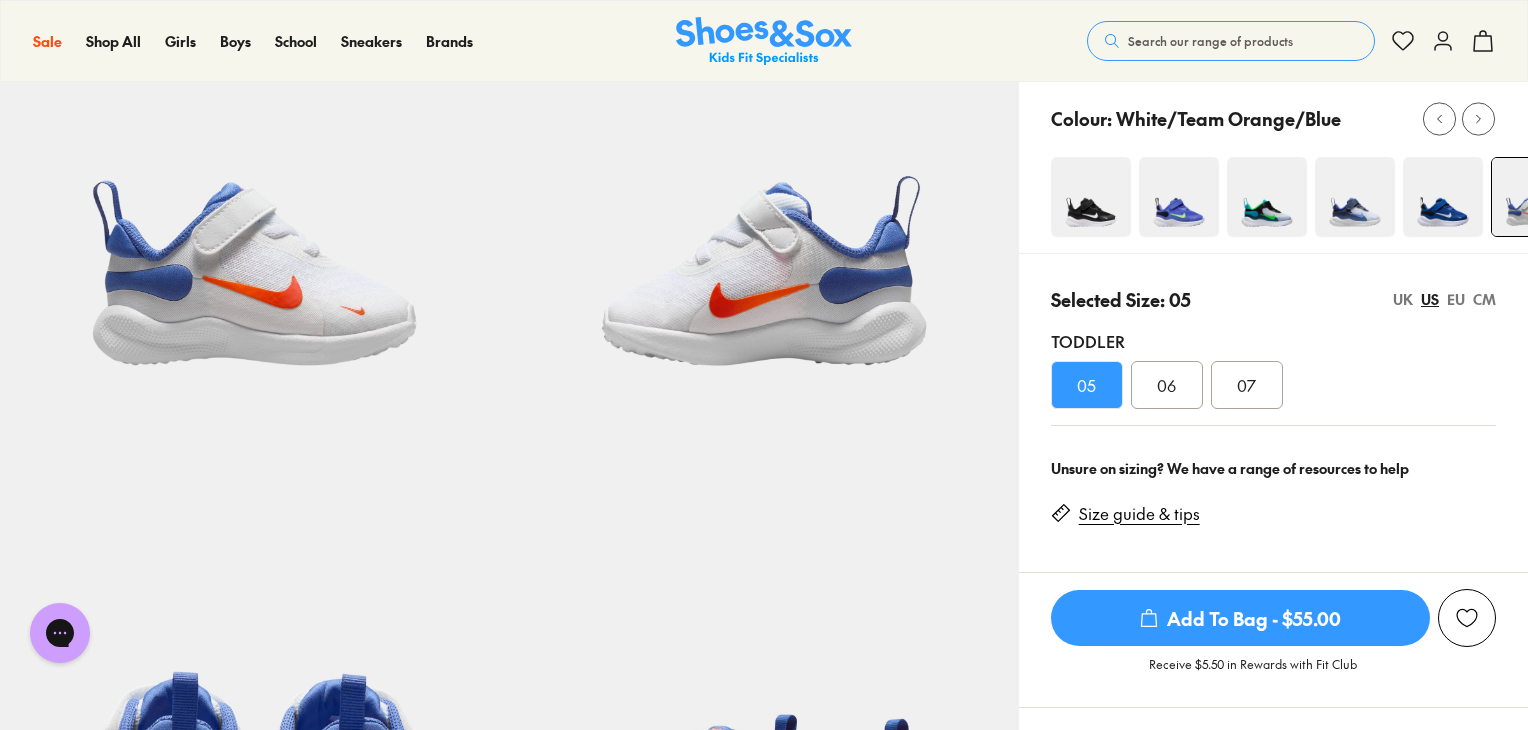 click on "07" at bounding box center [1247, 385] 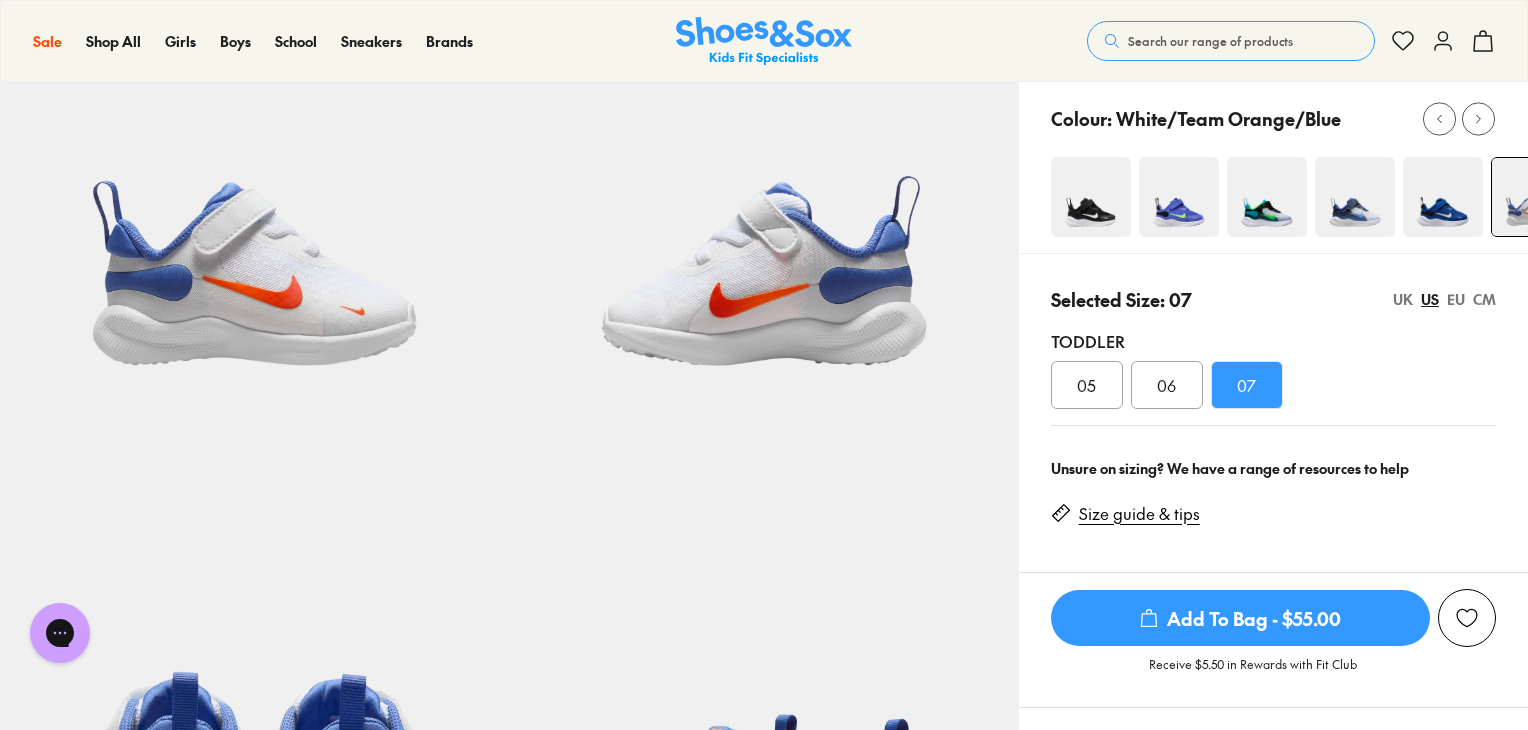 scroll, scrollTop: 0, scrollLeft: 0, axis: both 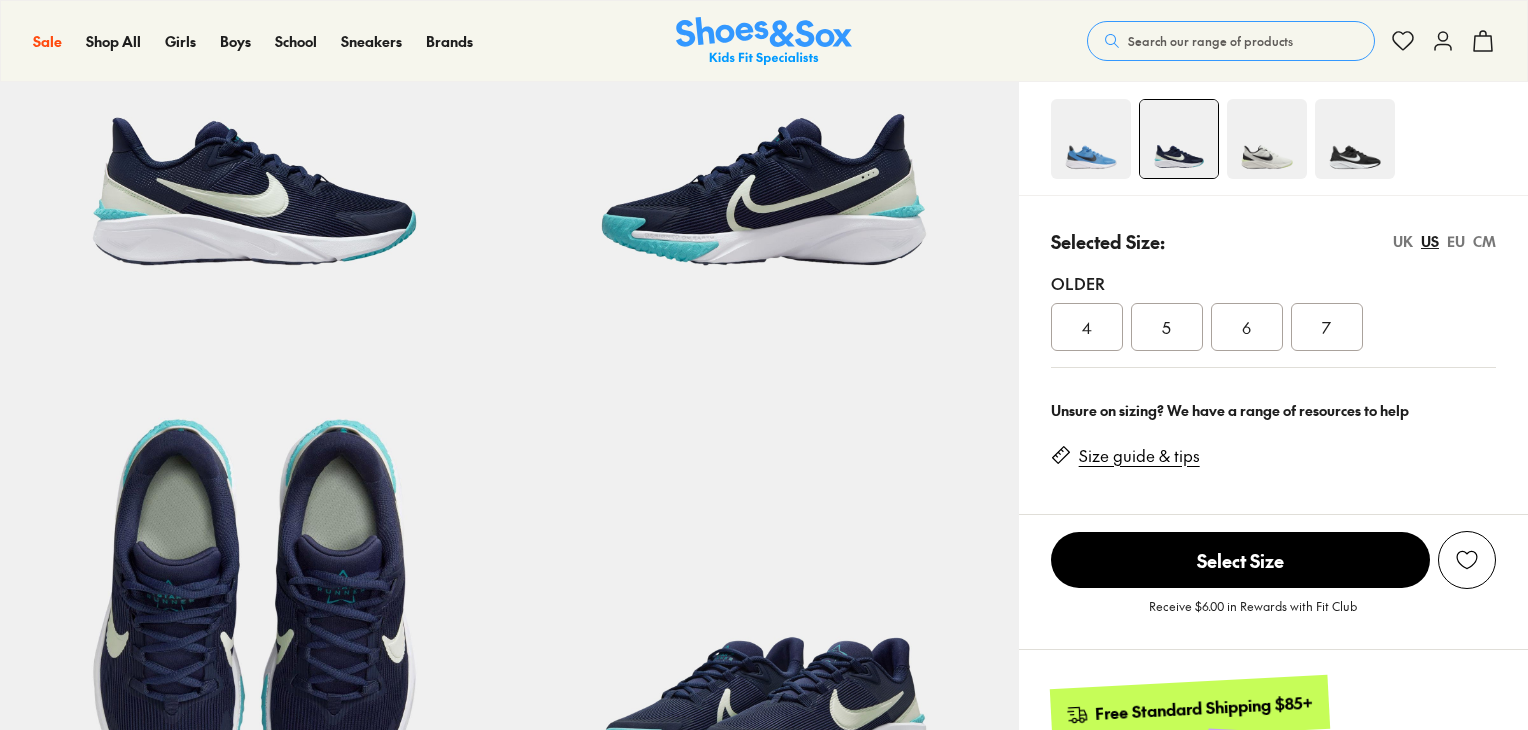 select on "*" 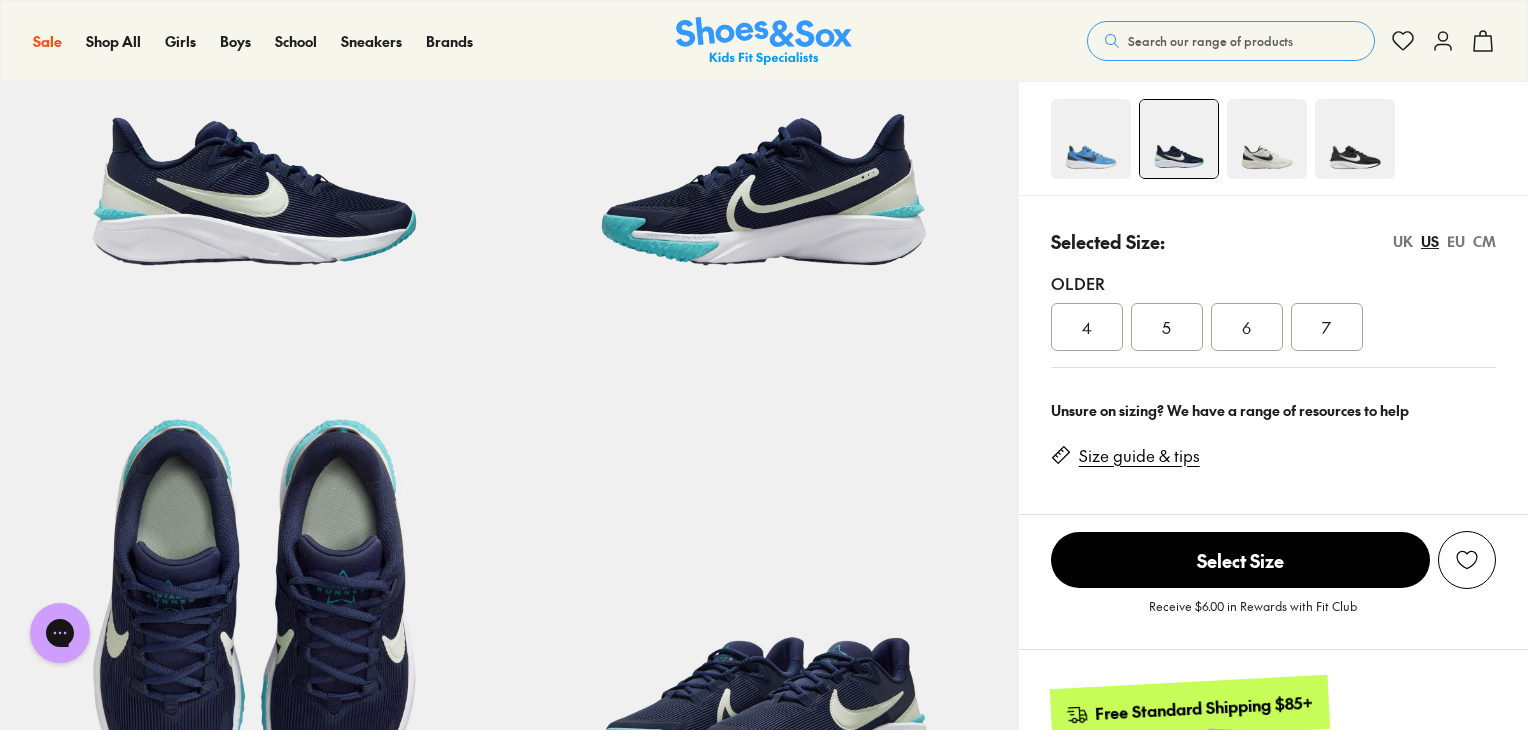 scroll, scrollTop: 0, scrollLeft: 0, axis: both 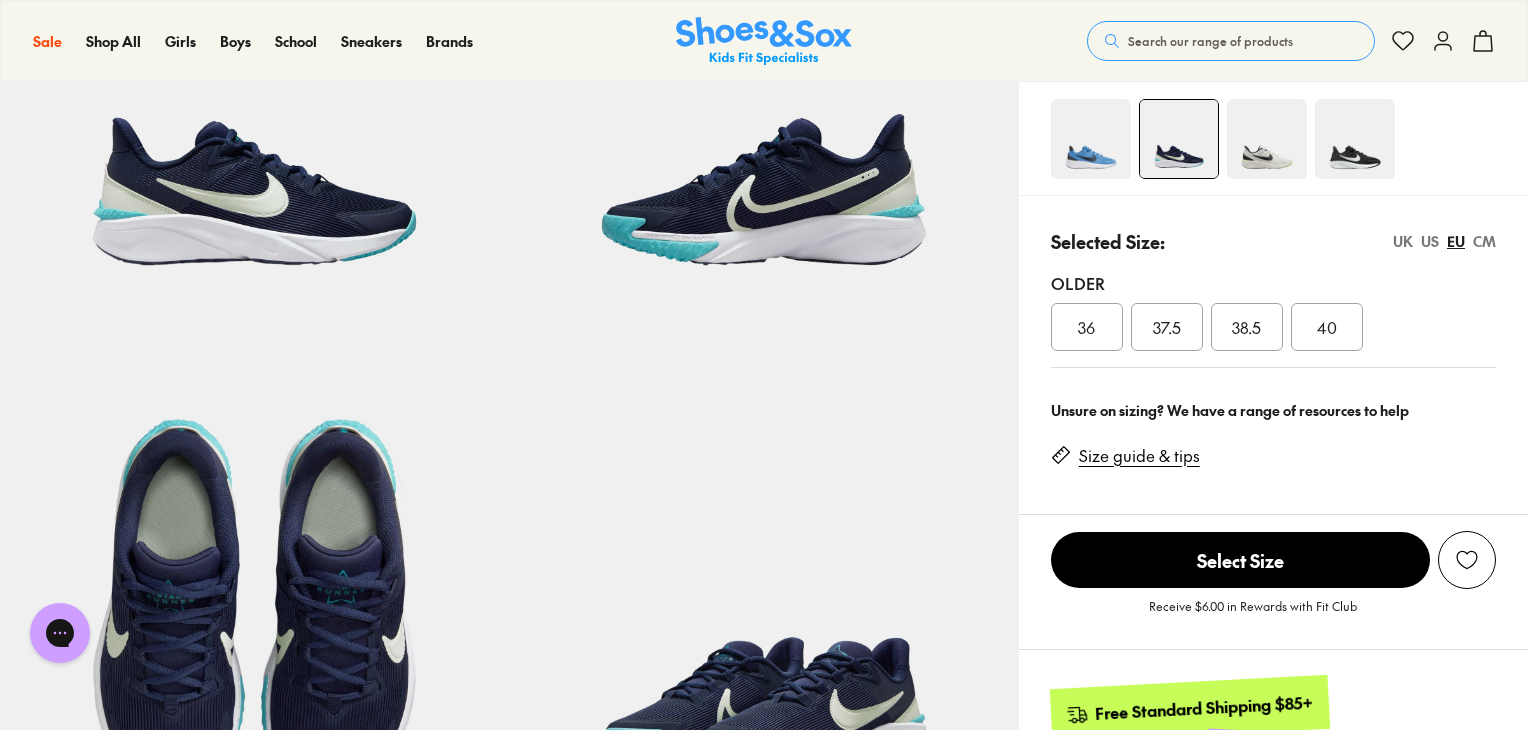 click on "UK" at bounding box center (1403, 241) 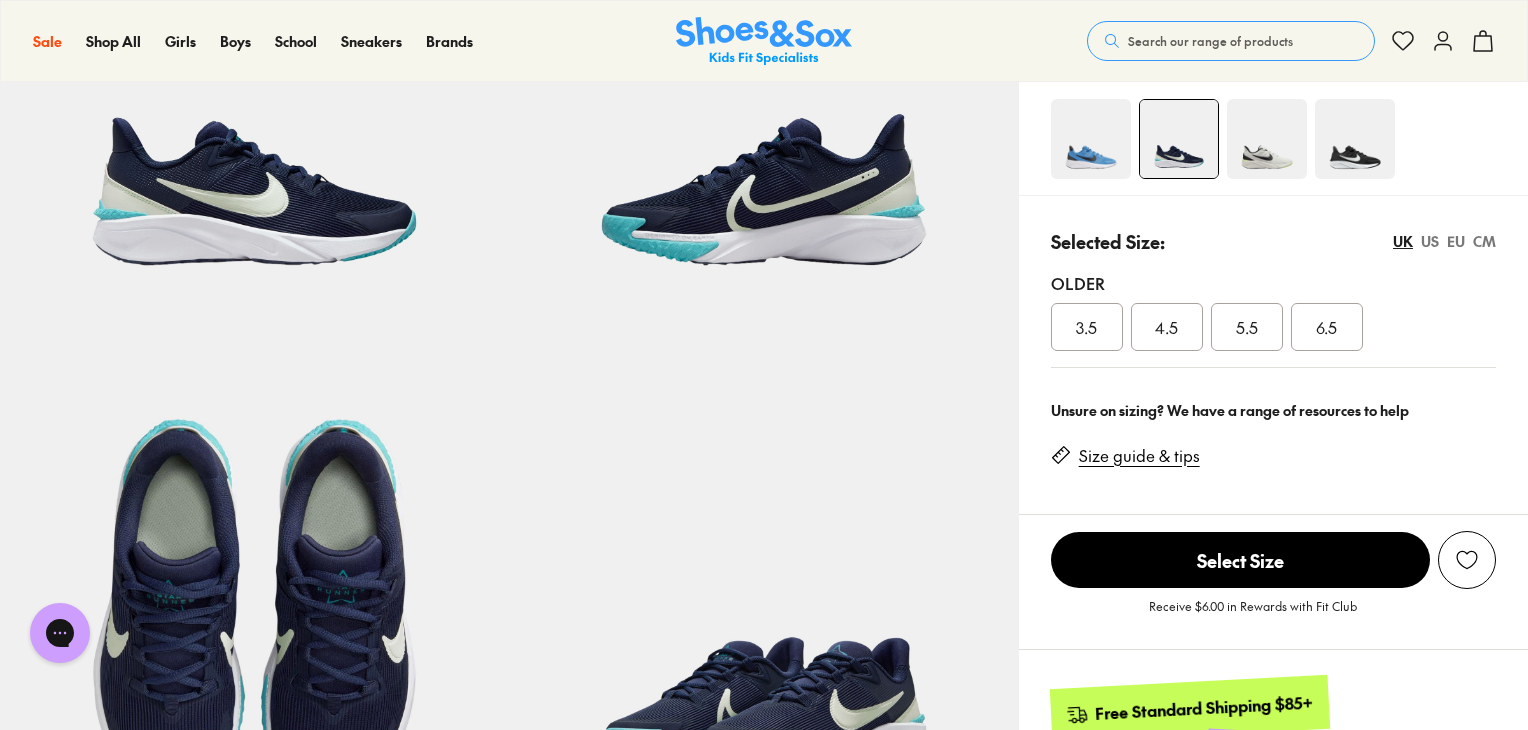 click on "CM" at bounding box center [1484, 241] 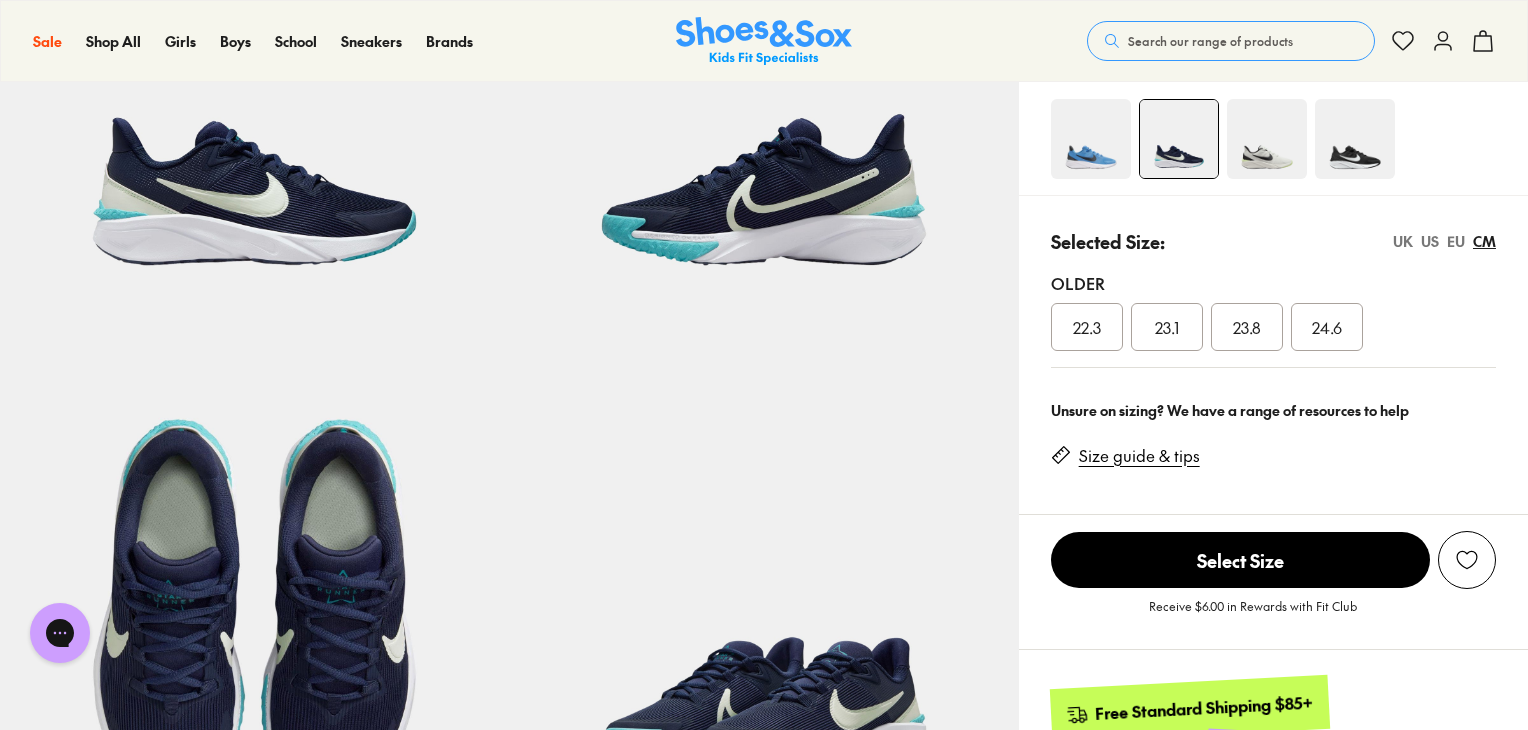 click on "24.6" at bounding box center (1327, 327) 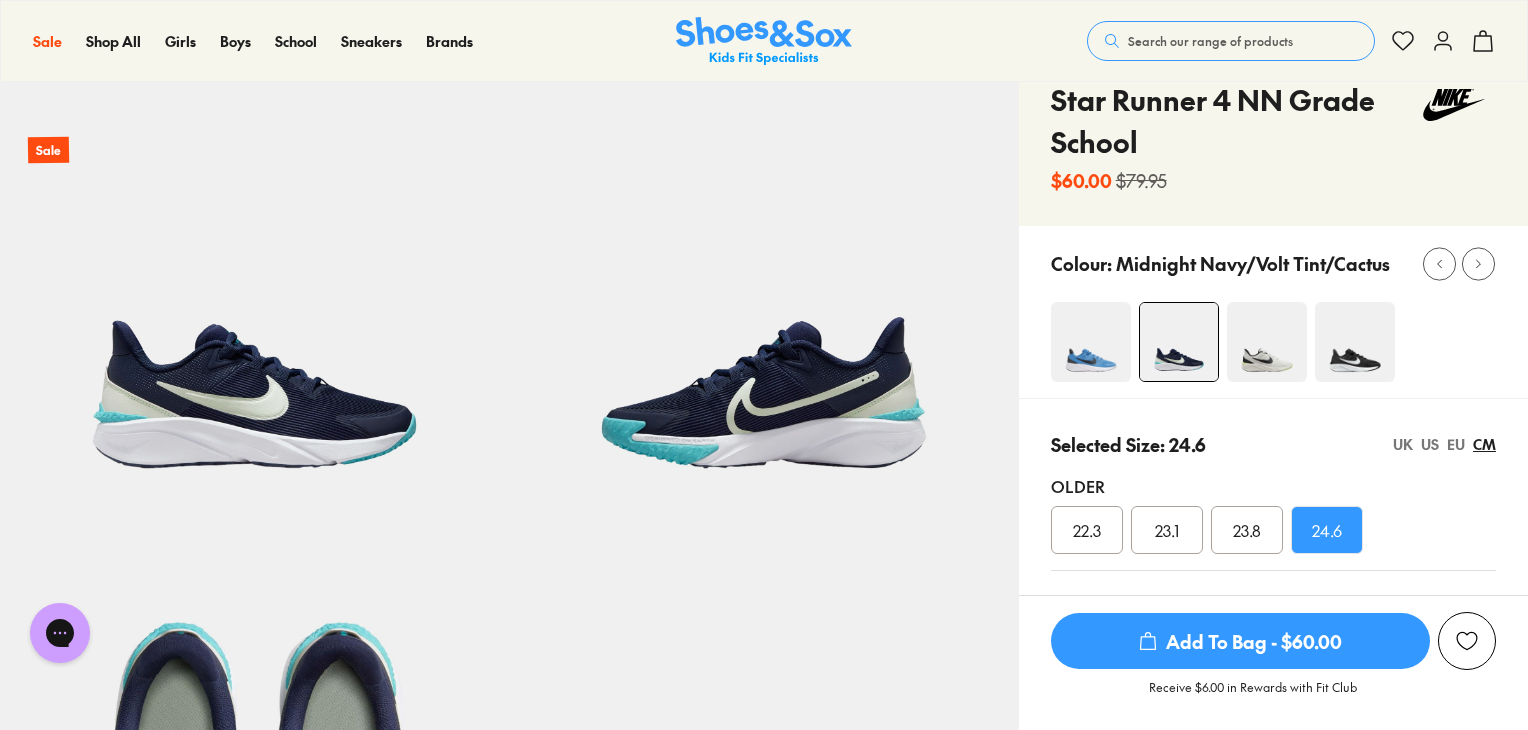scroll, scrollTop: 100, scrollLeft: 0, axis: vertical 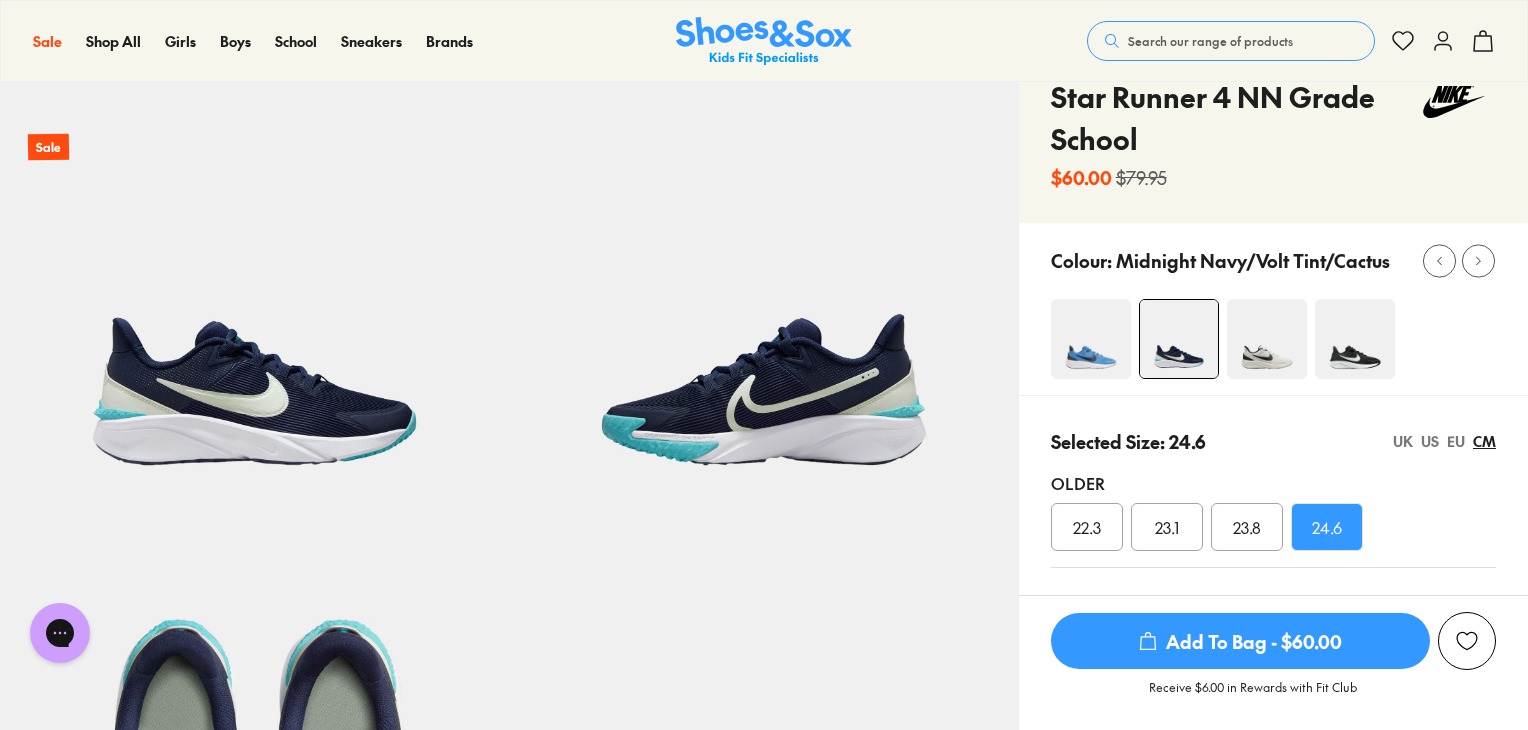 click at bounding box center (1267, 339) 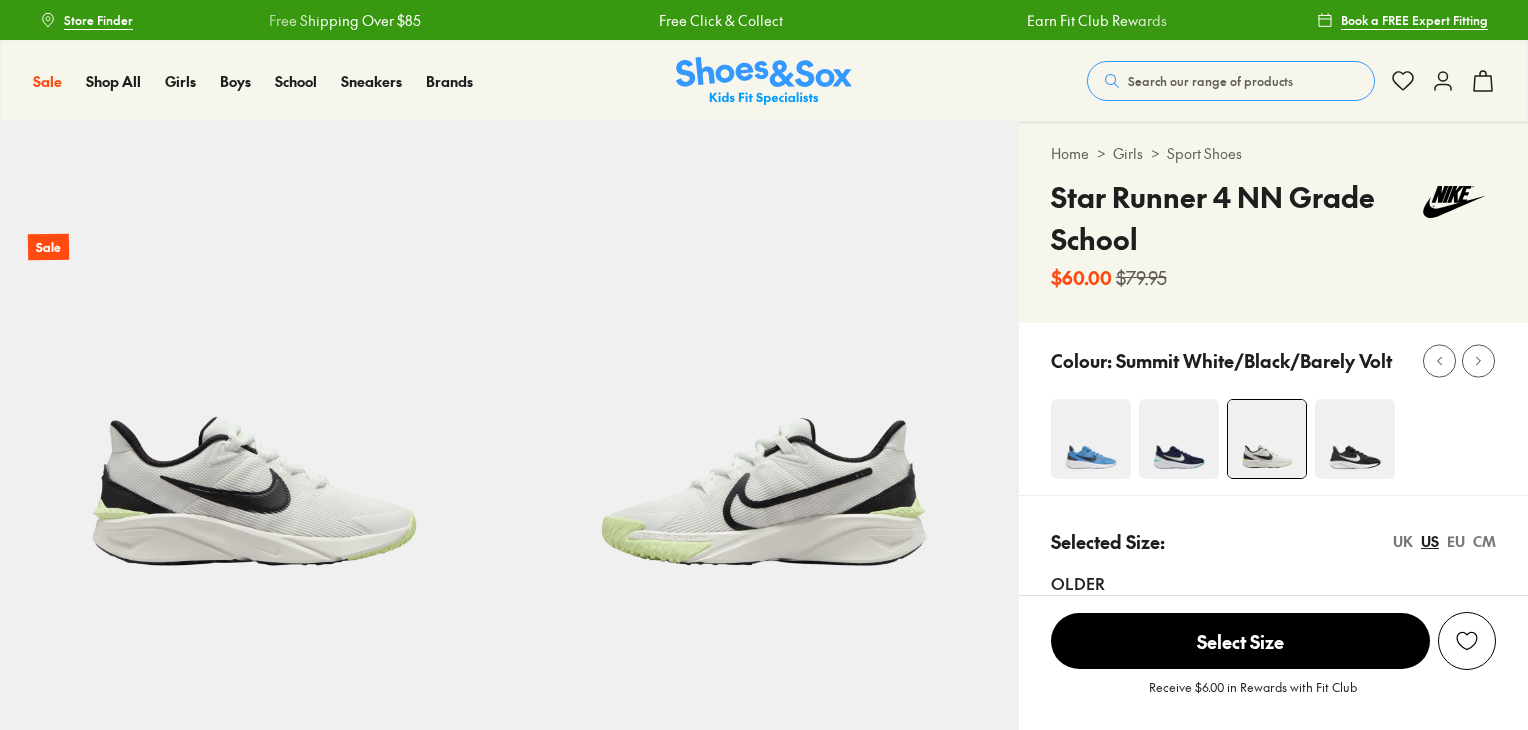 scroll, scrollTop: 0, scrollLeft: 0, axis: both 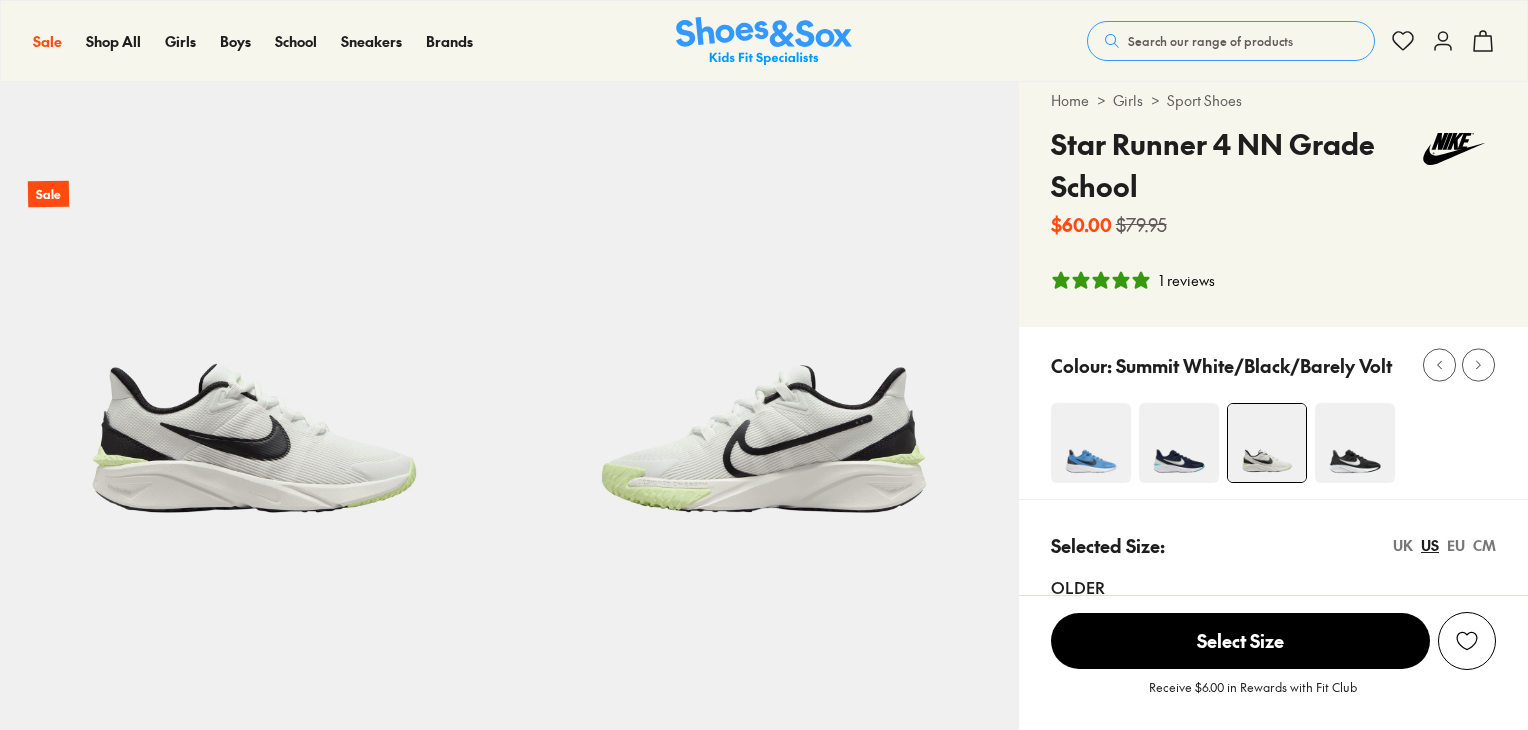 select on "*" 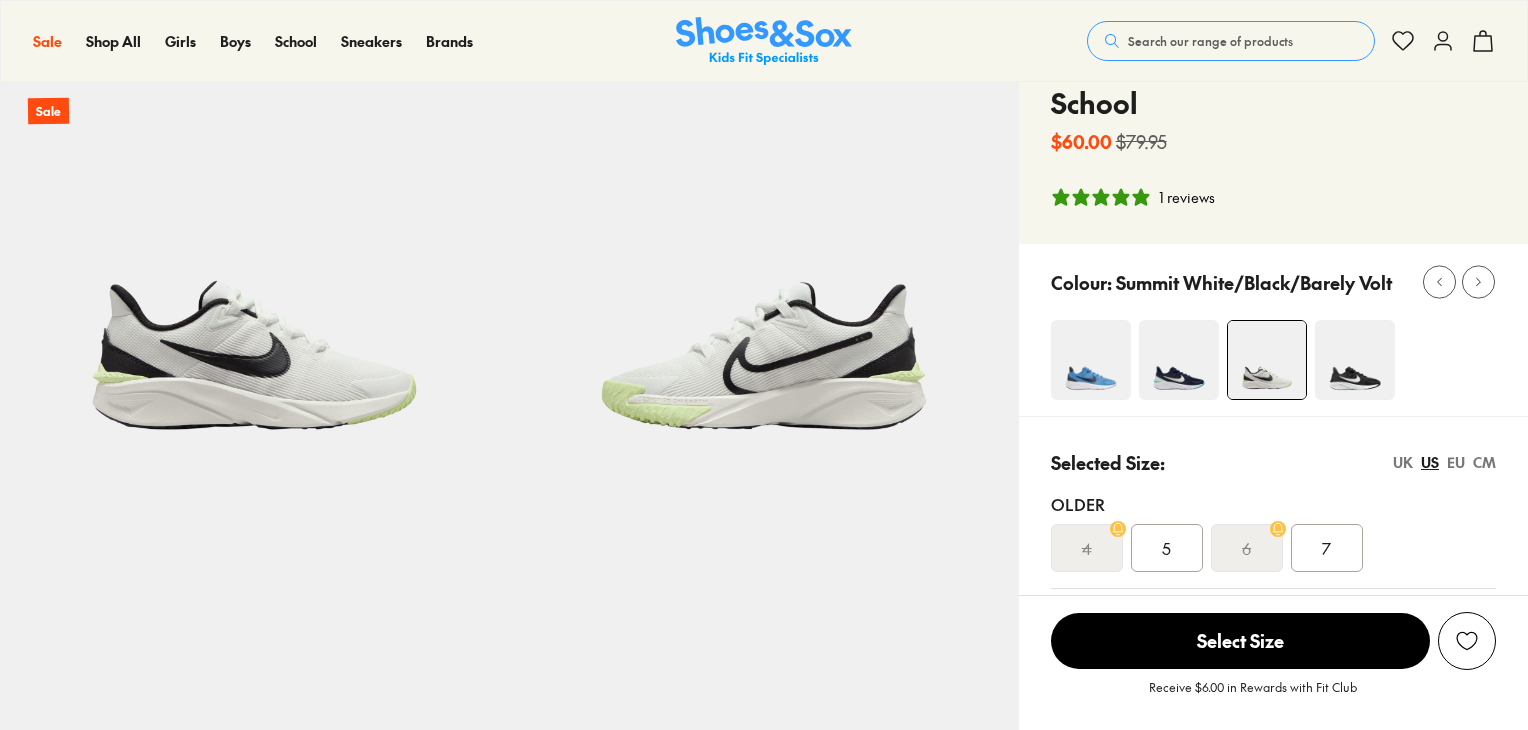 scroll, scrollTop: 300, scrollLeft: 0, axis: vertical 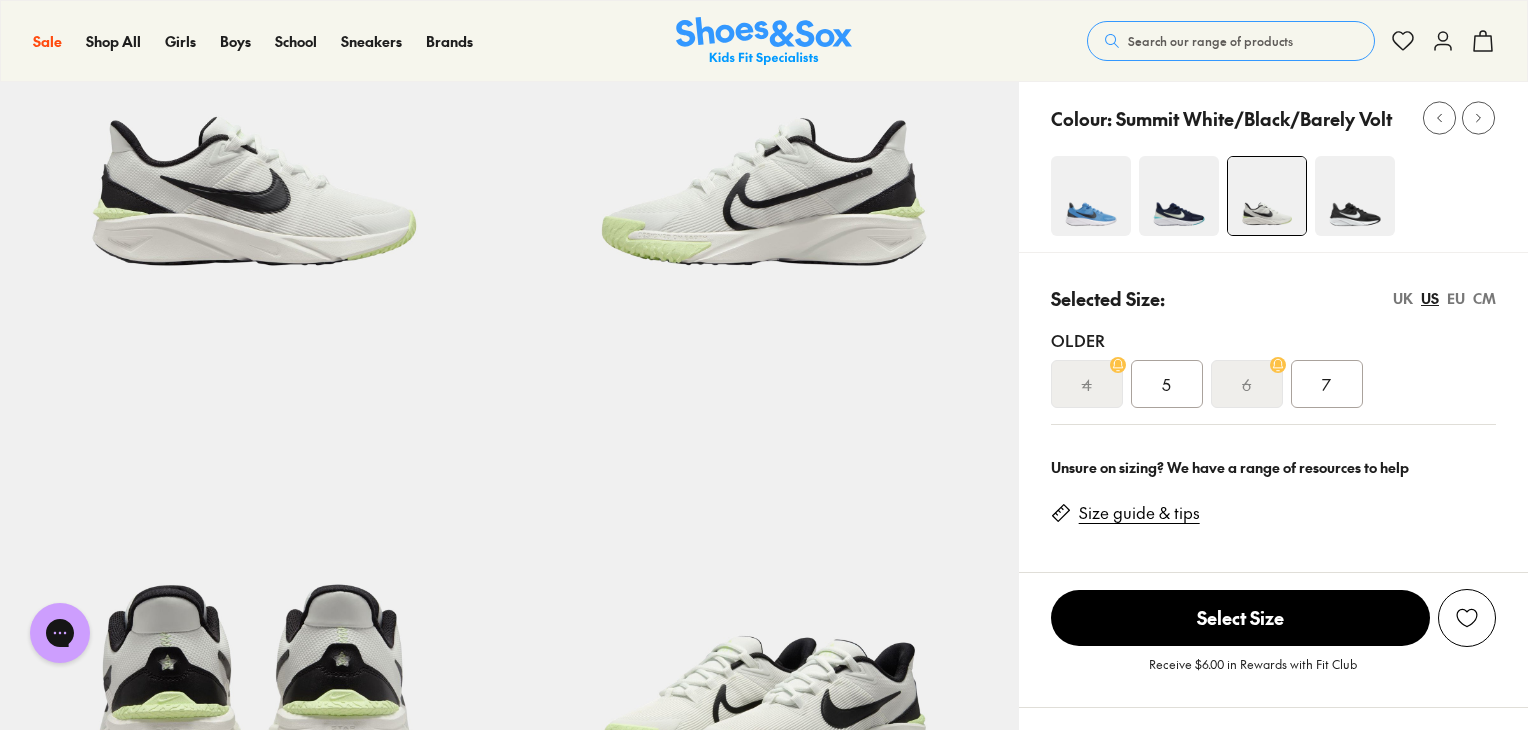 click on "7" at bounding box center [1327, 384] 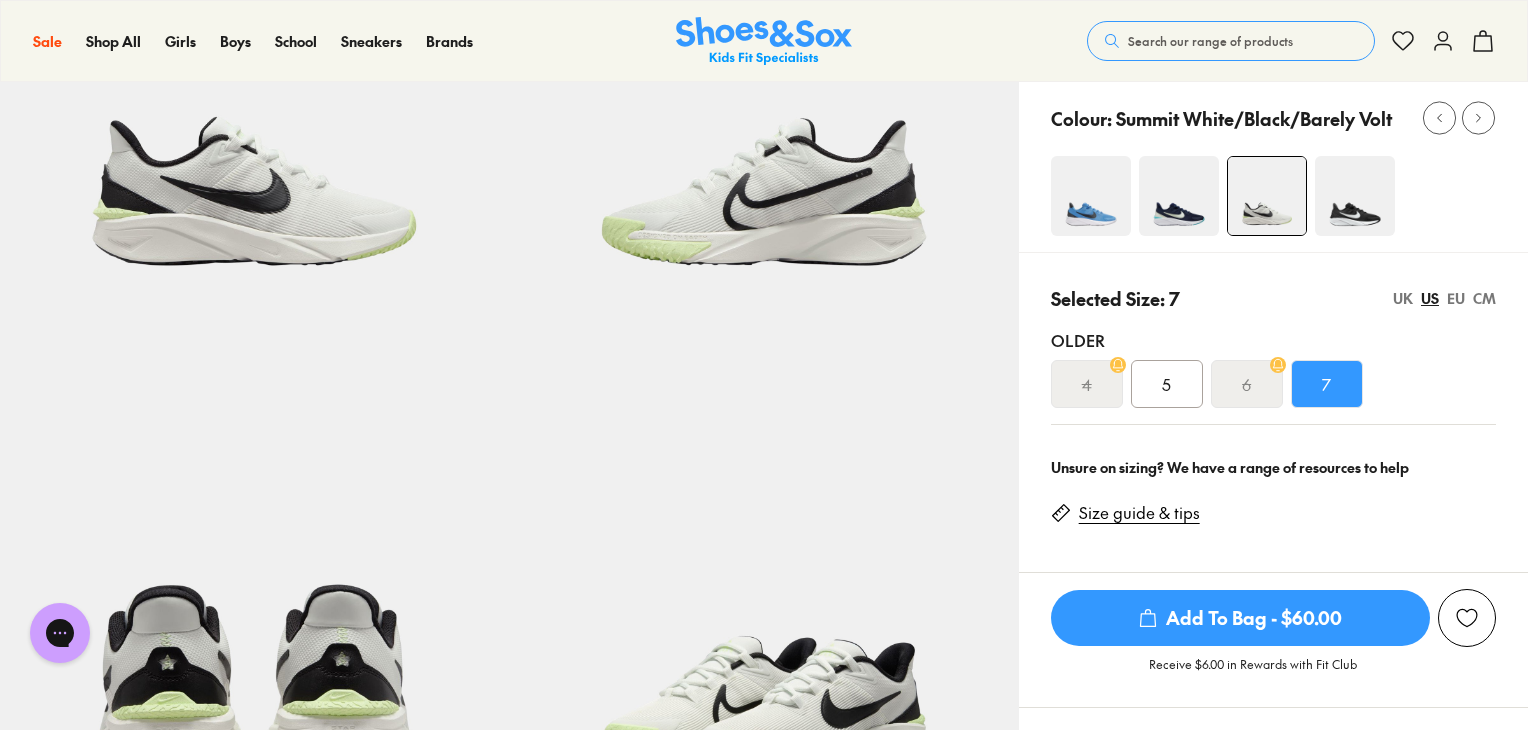 click on "Size guide & tips" at bounding box center (1139, 513) 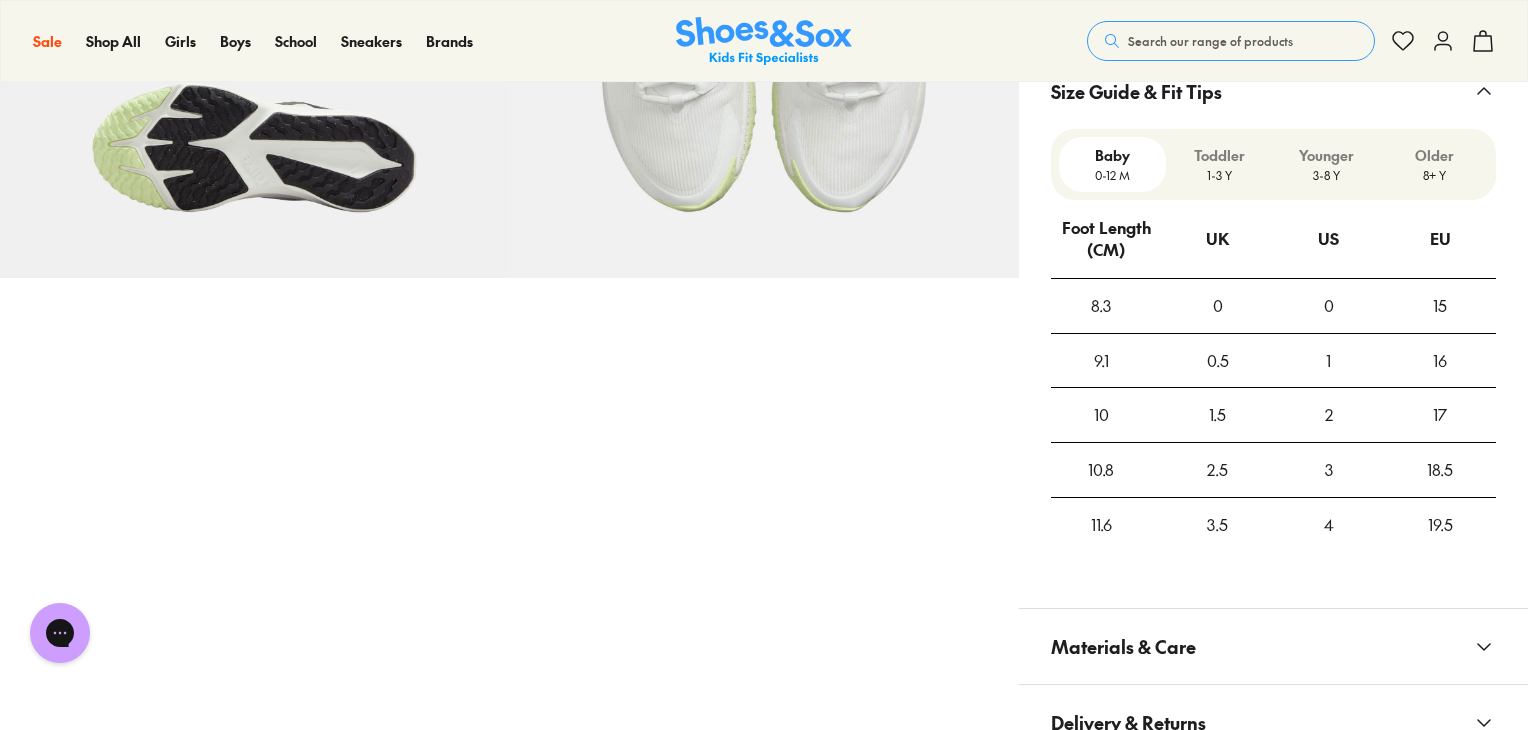 scroll, scrollTop: 1374, scrollLeft: 0, axis: vertical 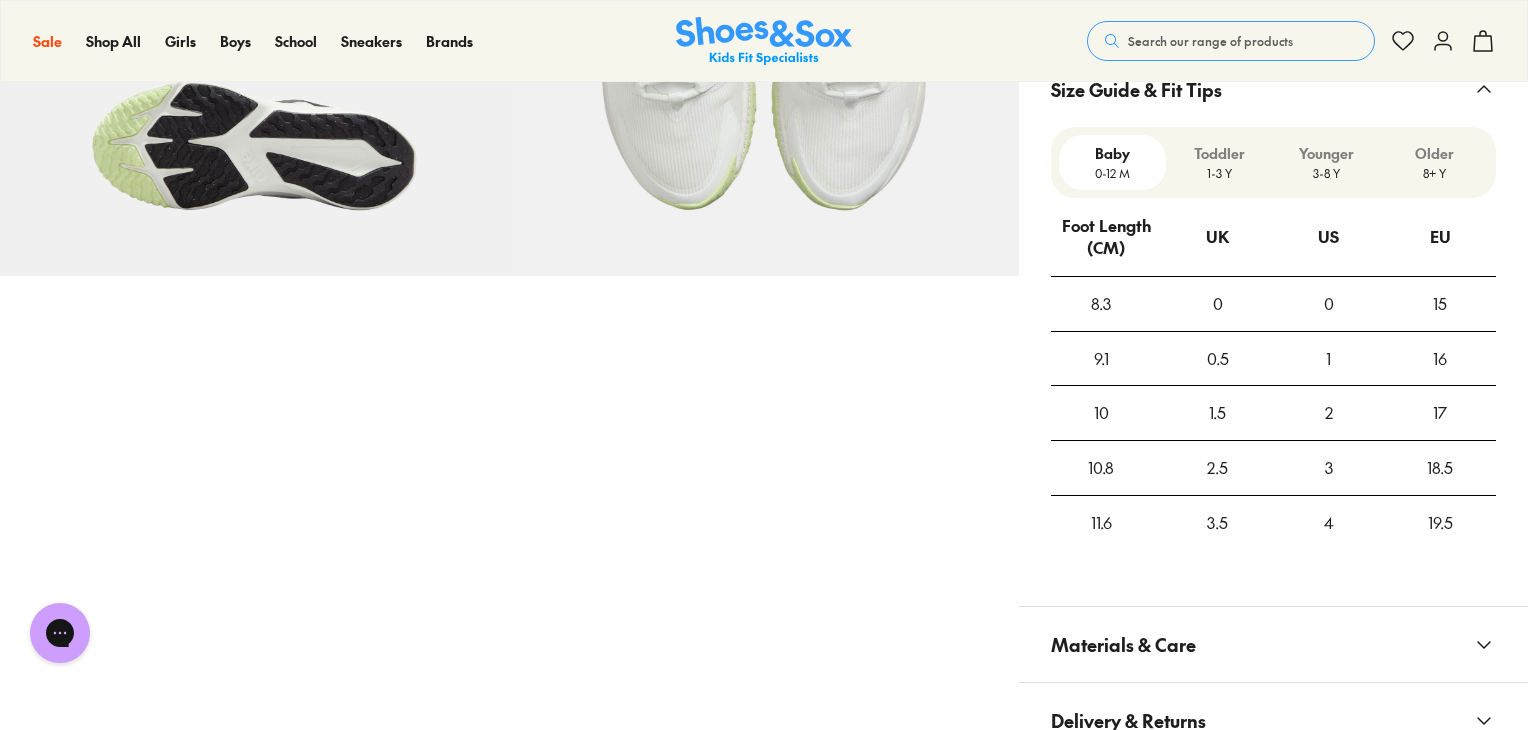 click on "Toddler" at bounding box center [1219, 153] 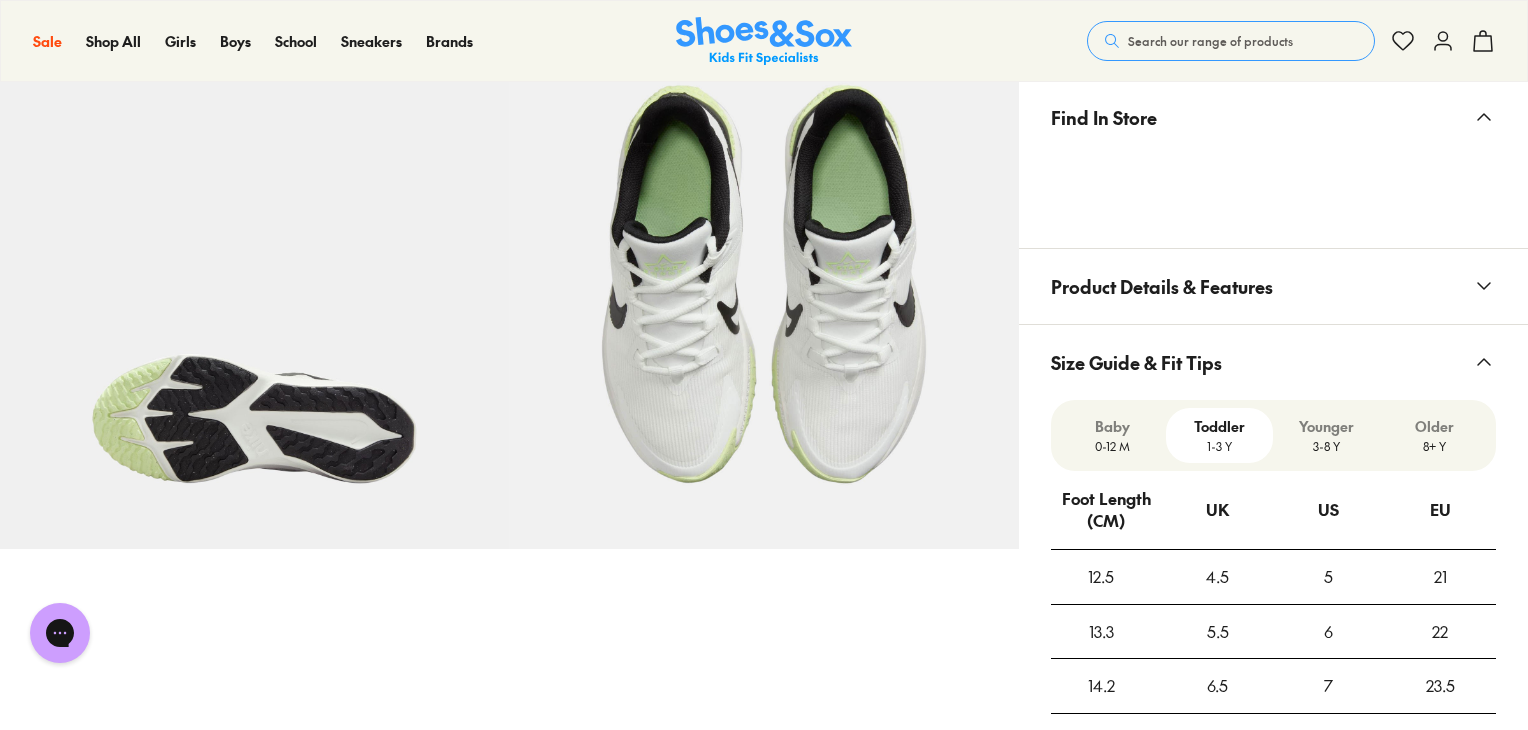 scroll, scrollTop: 1100, scrollLeft: 0, axis: vertical 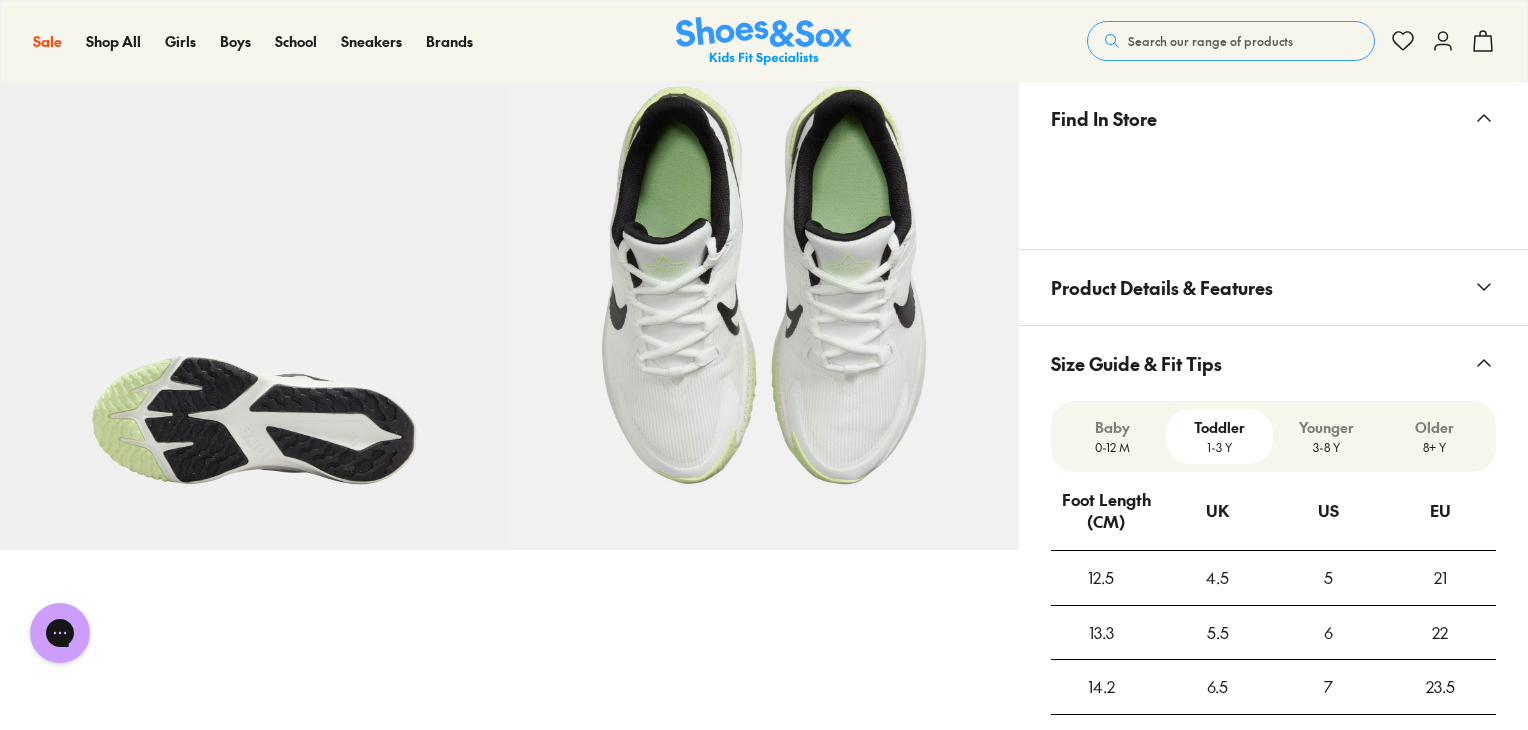 click 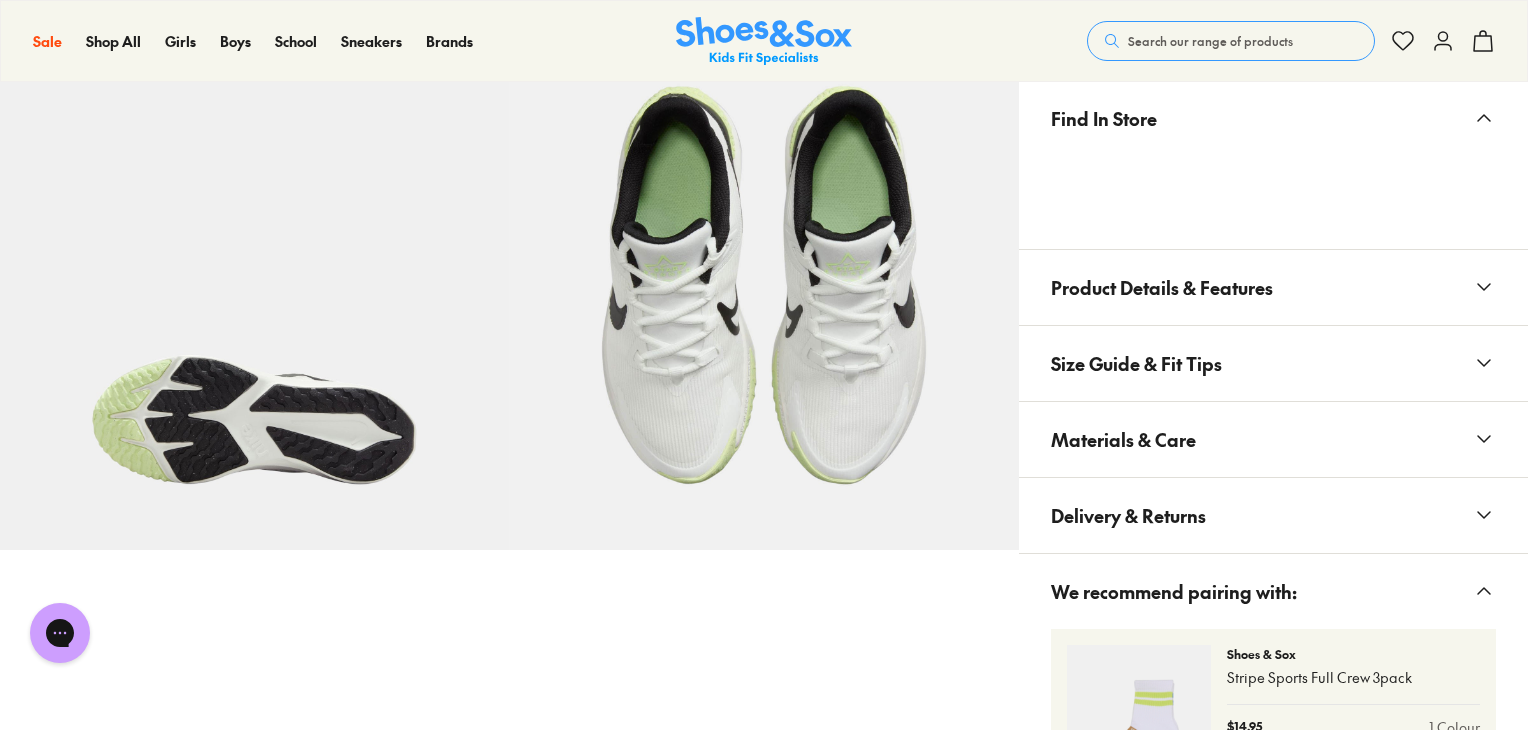click 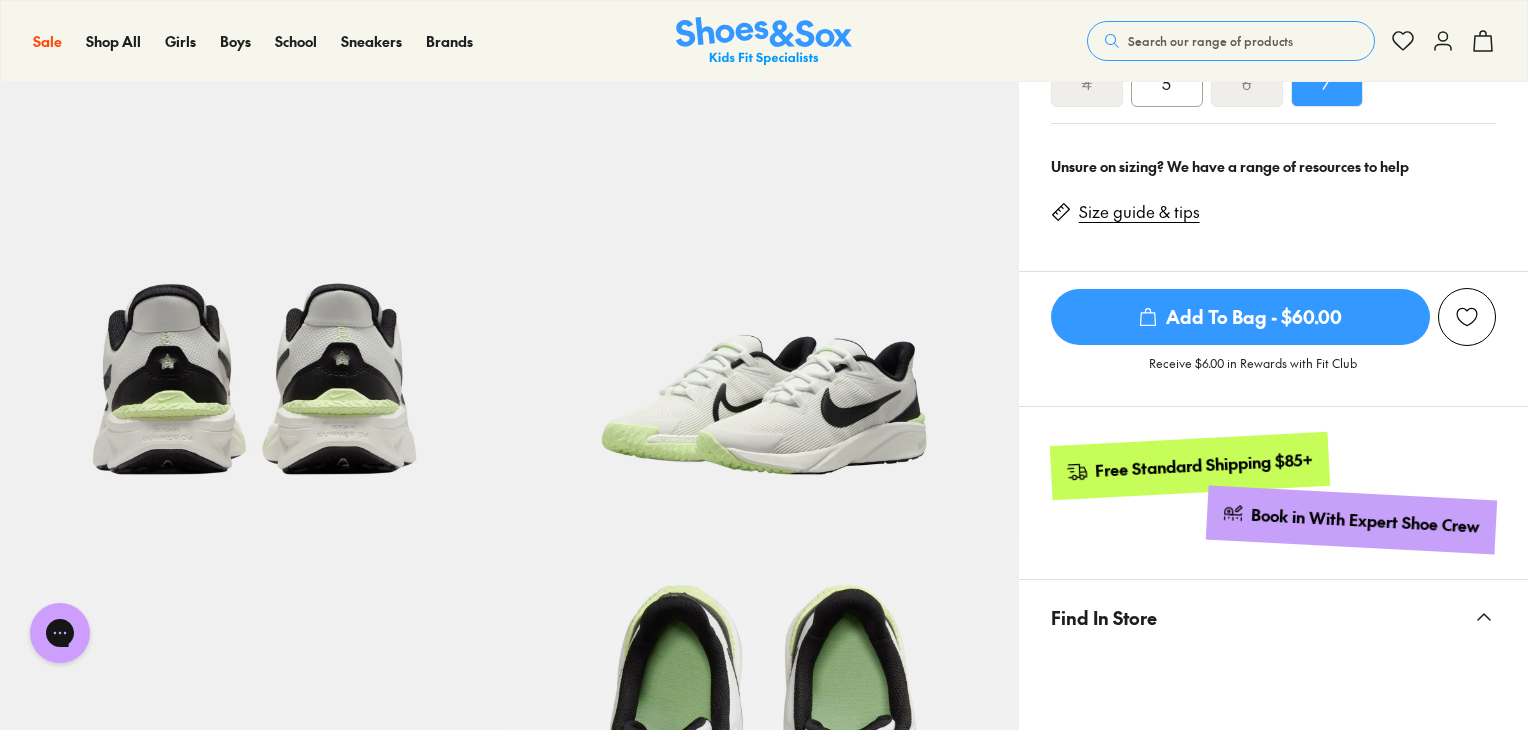 scroll, scrollTop: 600, scrollLeft: 0, axis: vertical 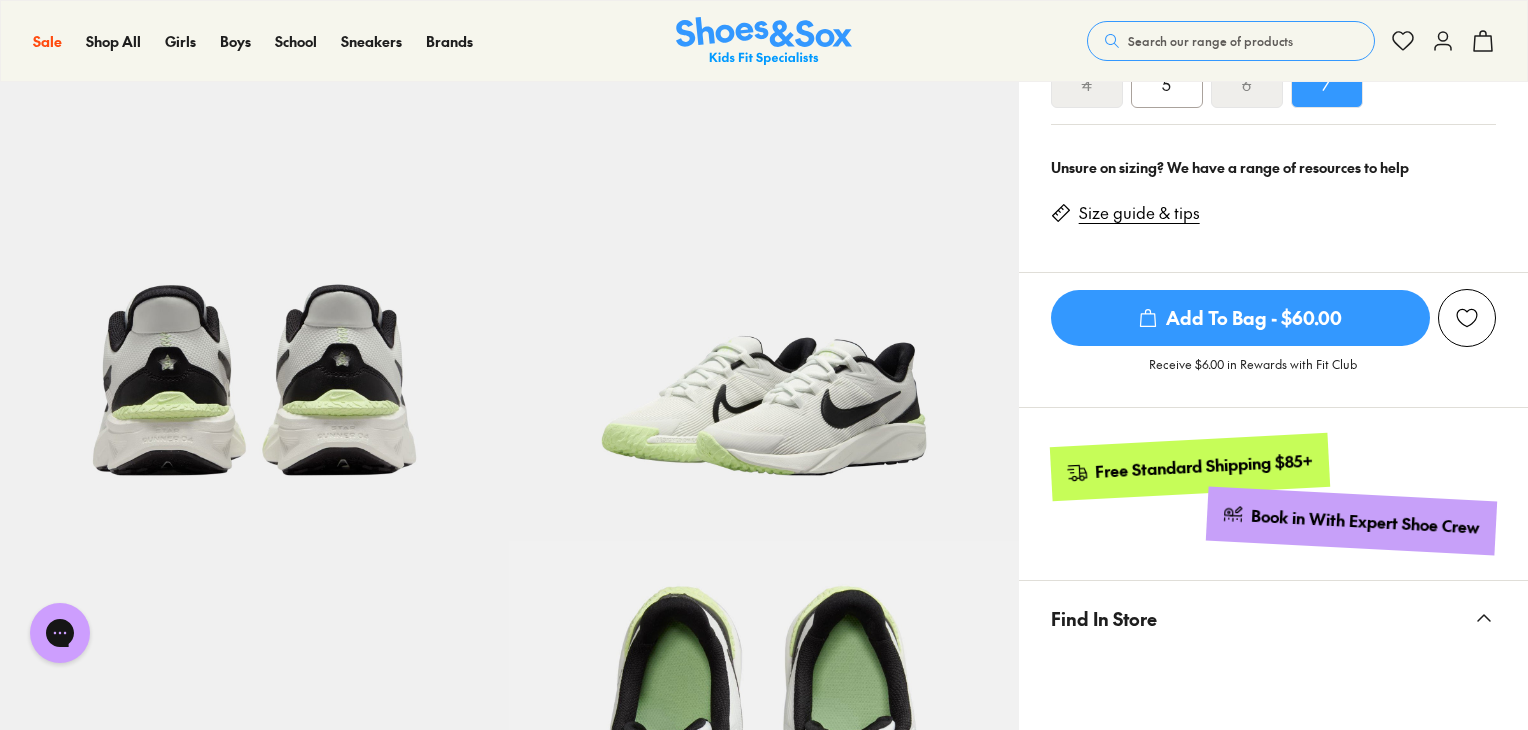 click at bounding box center [764, 4254] 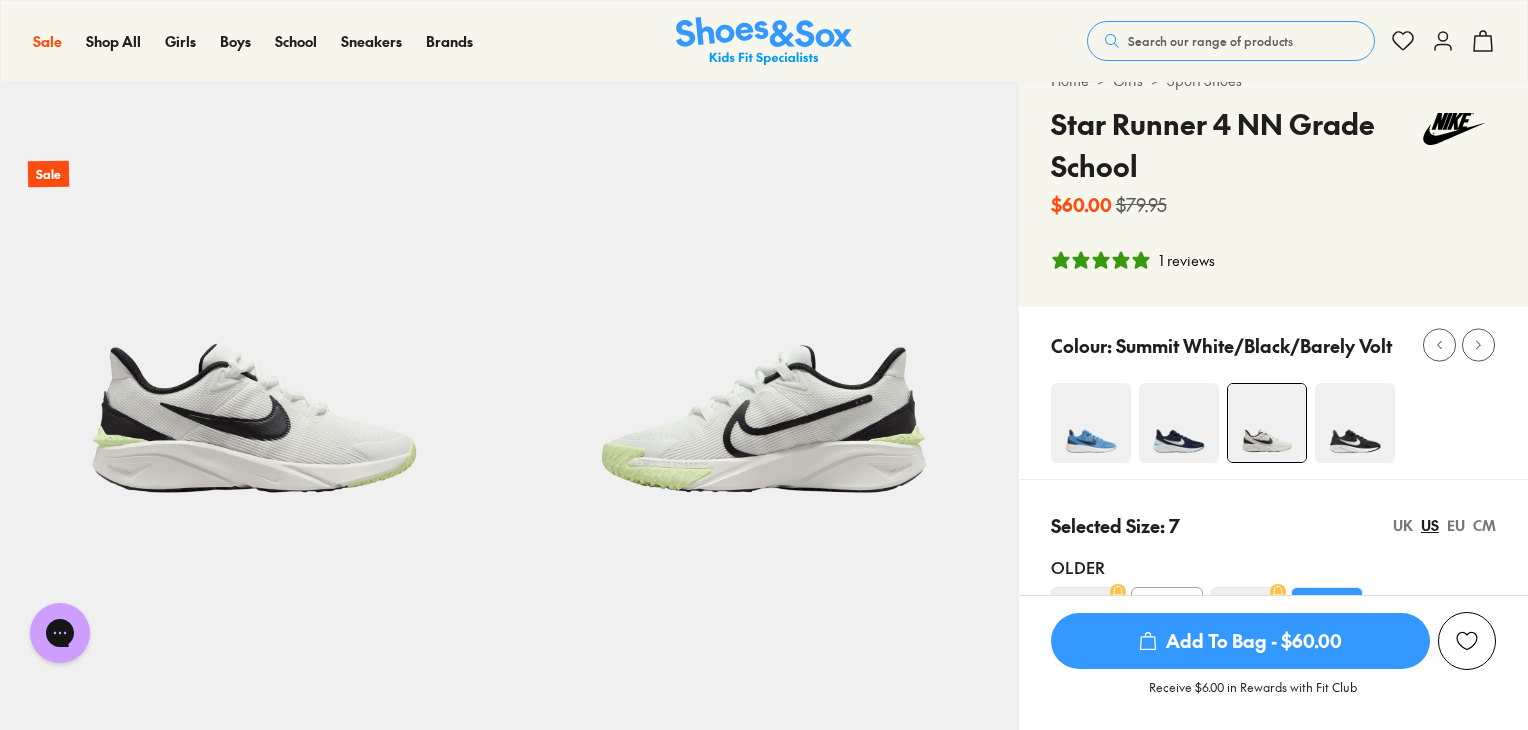 scroll, scrollTop: 0, scrollLeft: 0, axis: both 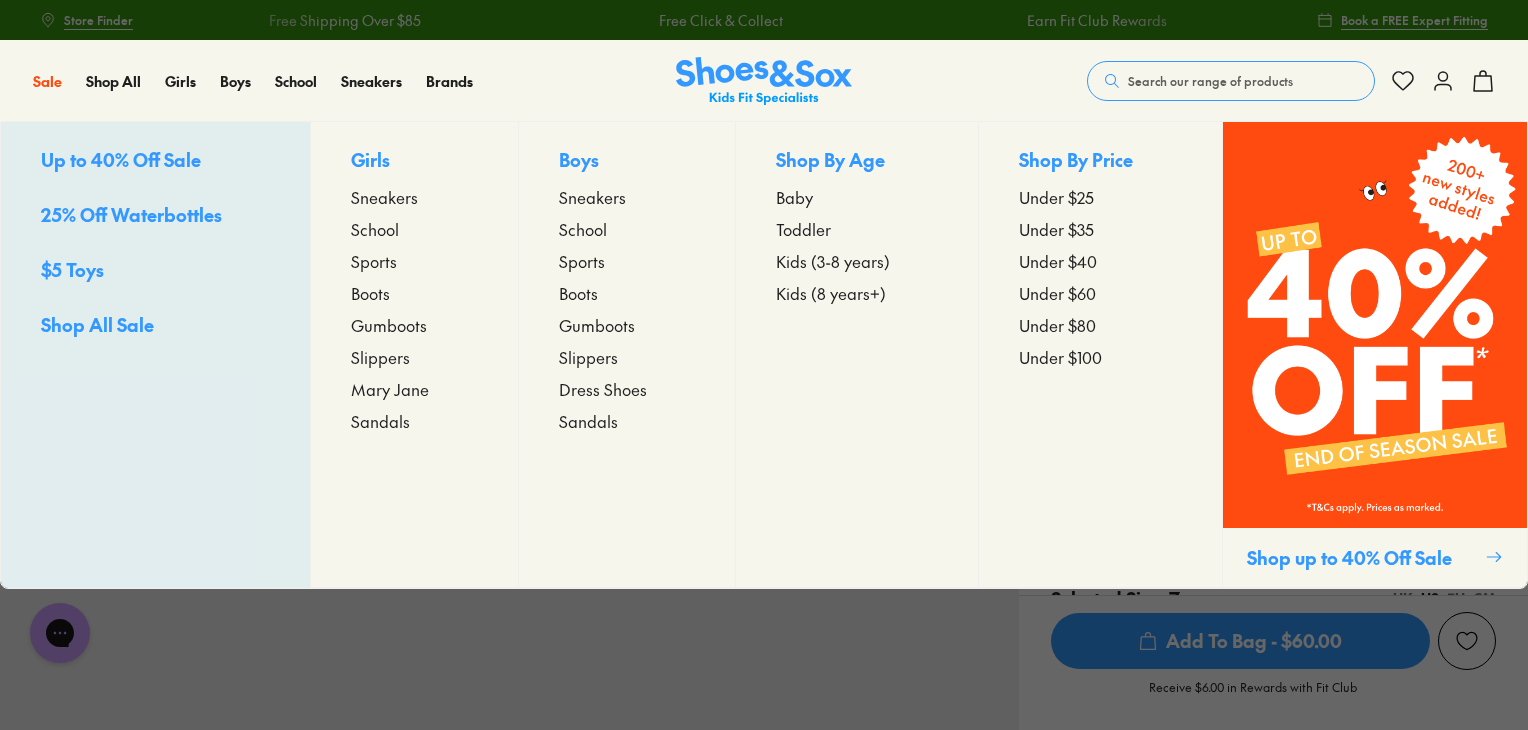 click on "Kids (3-8 years)" at bounding box center [833, 261] 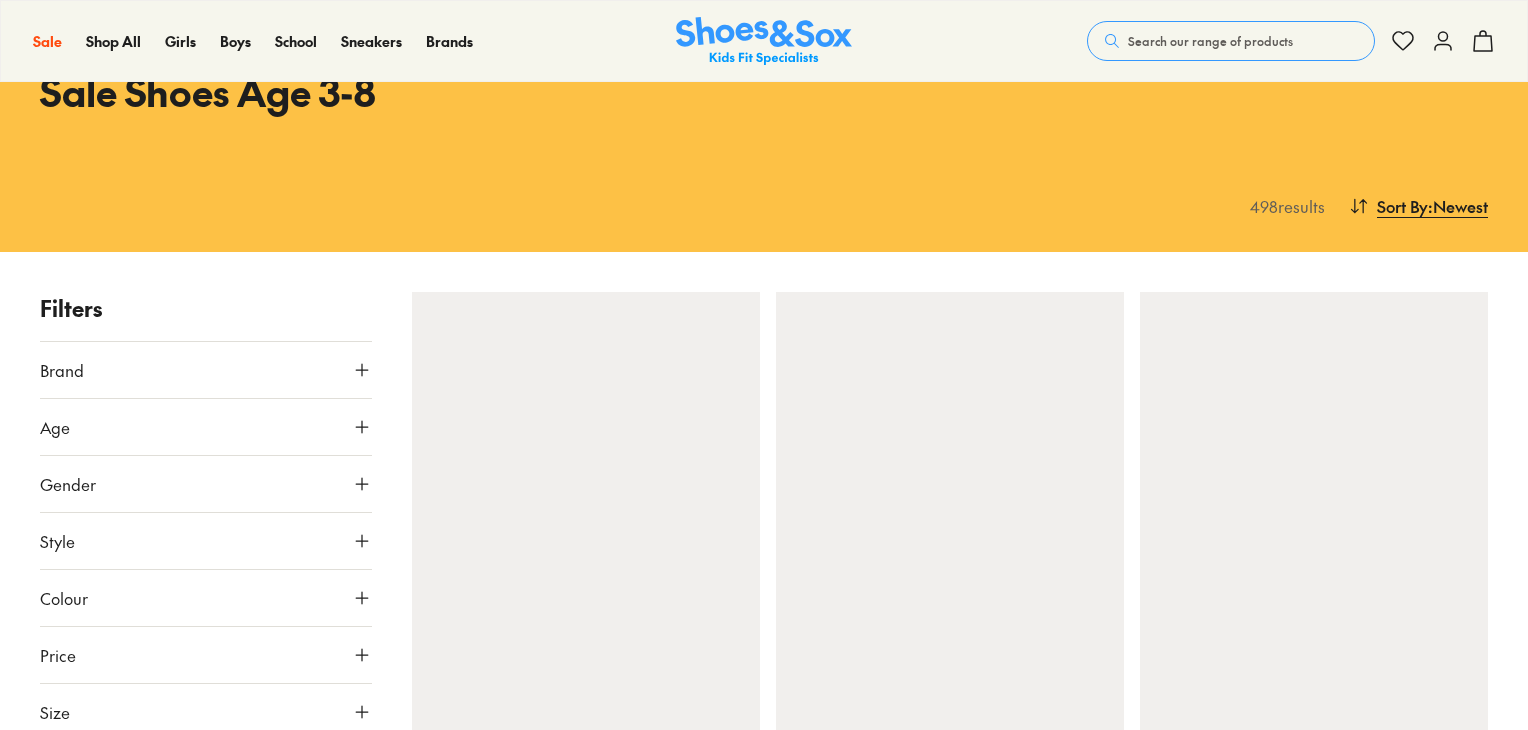 scroll, scrollTop: 300, scrollLeft: 0, axis: vertical 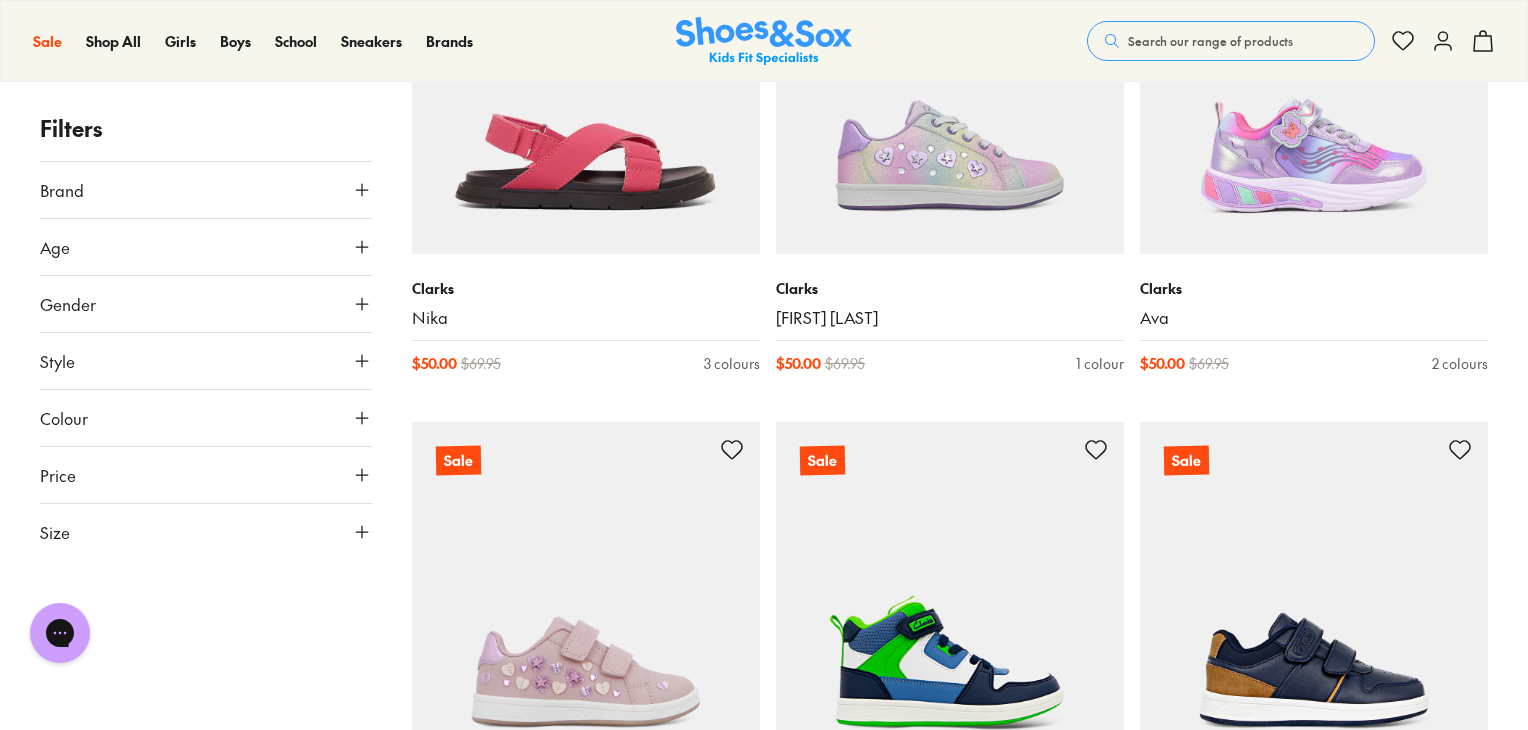 click on "Style" at bounding box center (57, 361) 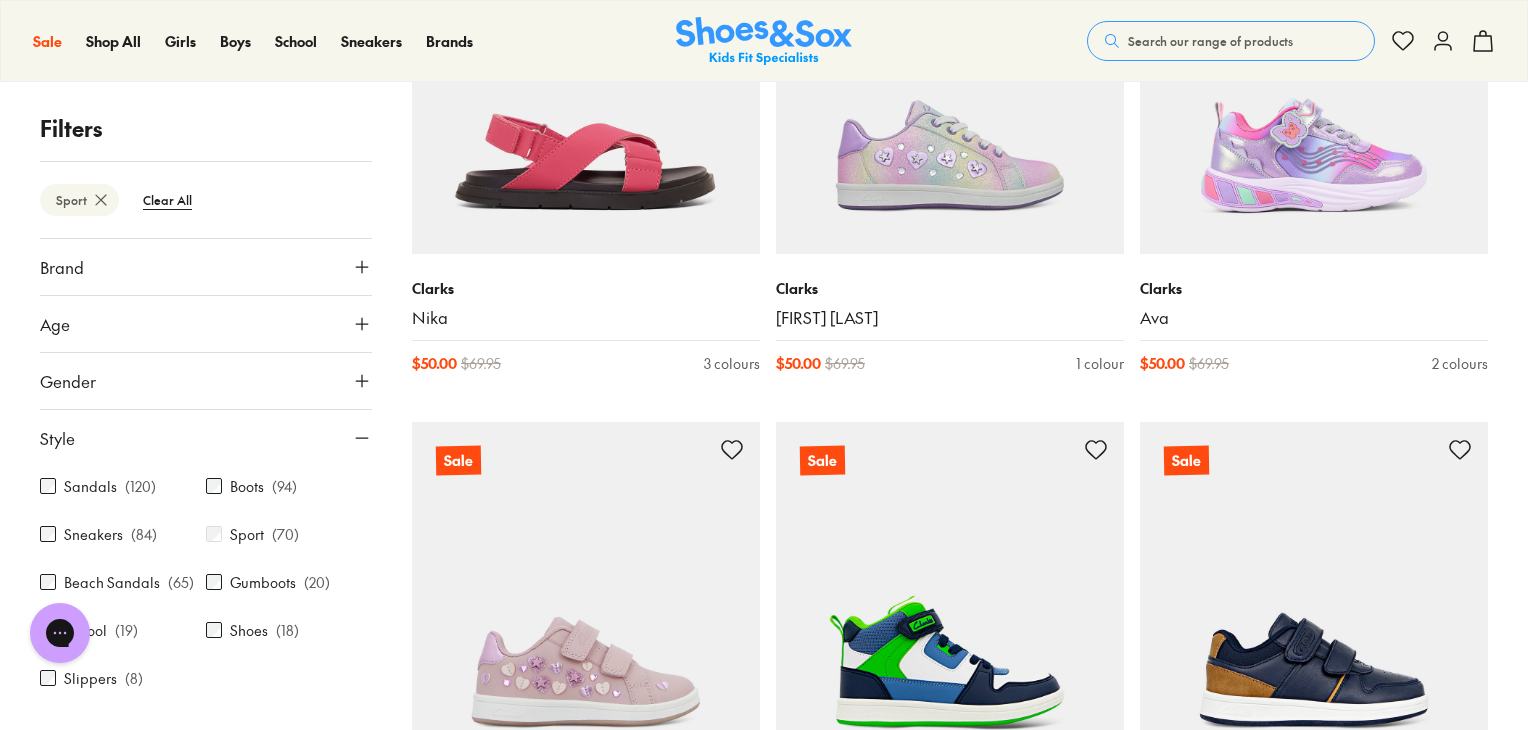 scroll, scrollTop: 264, scrollLeft: 0, axis: vertical 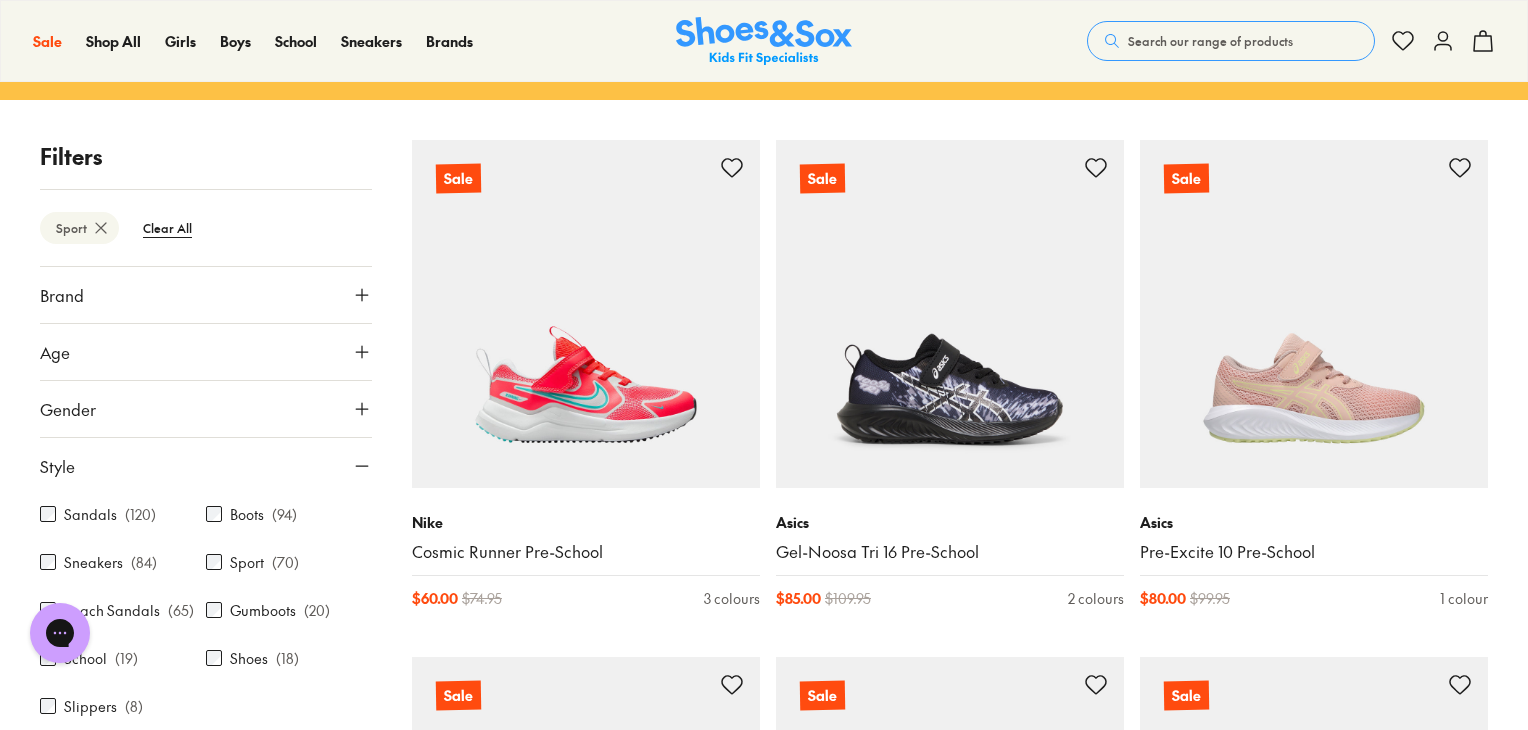 click on "Sneakers ( 84 )" at bounding box center [123, 562] 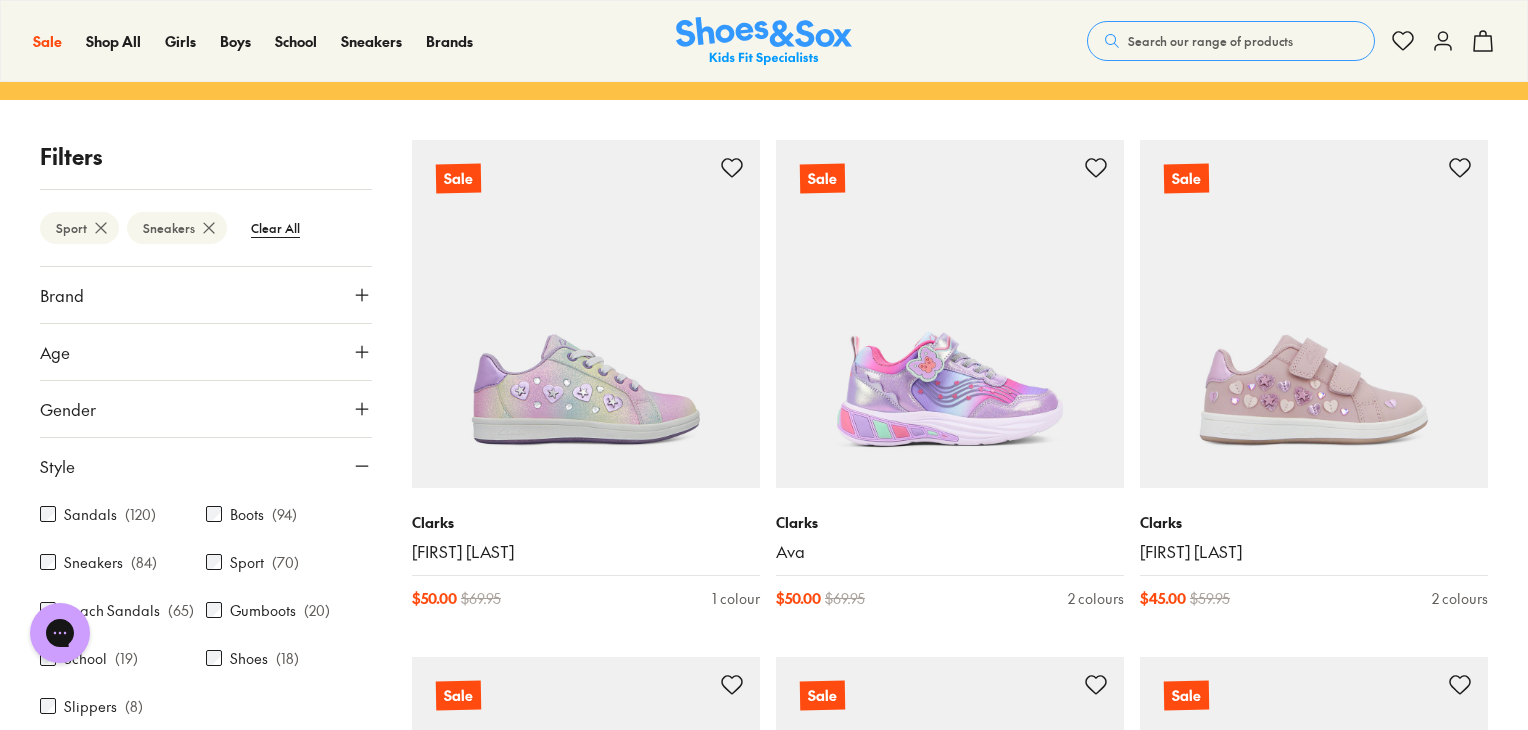 click on "Brand" at bounding box center (206, 295) 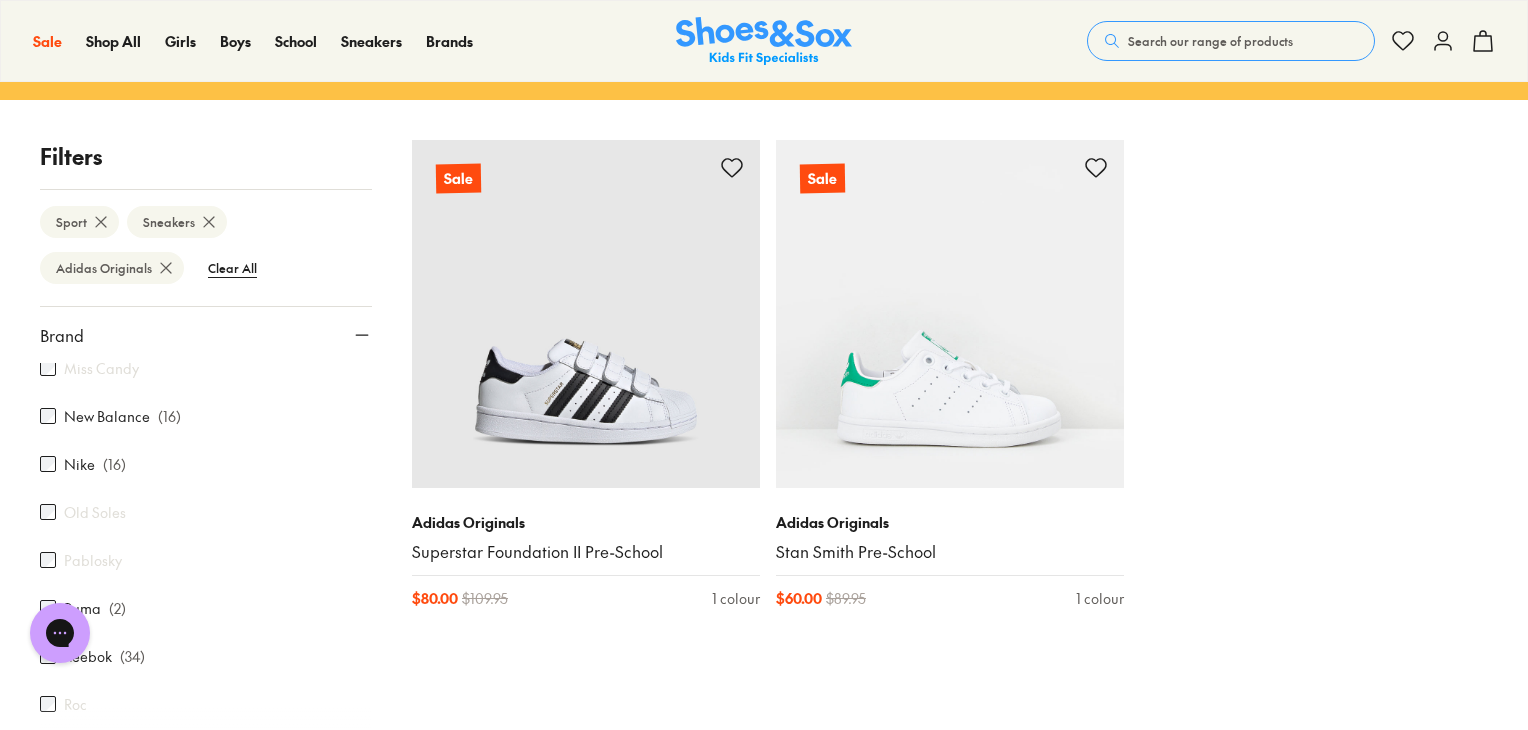 scroll, scrollTop: 700, scrollLeft: 0, axis: vertical 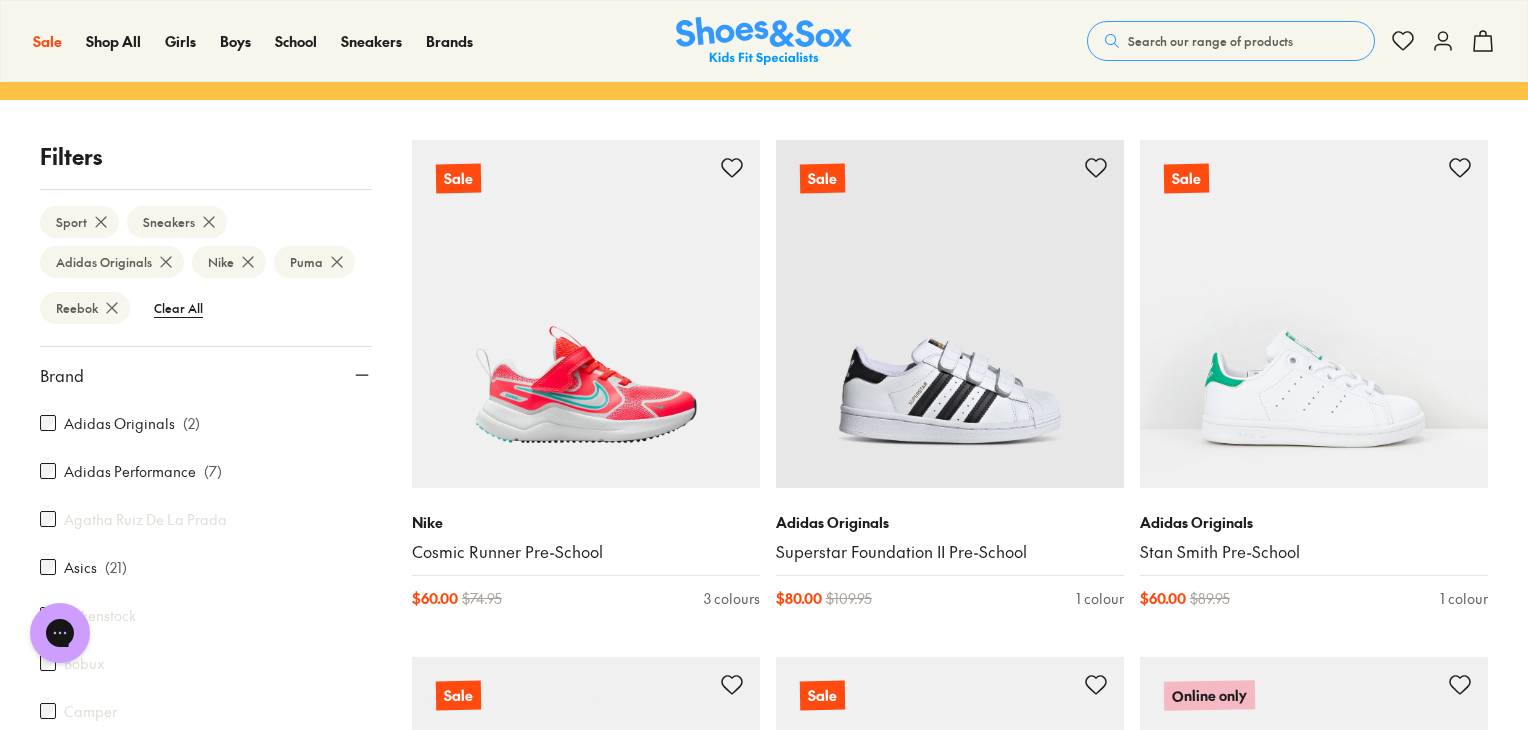 click 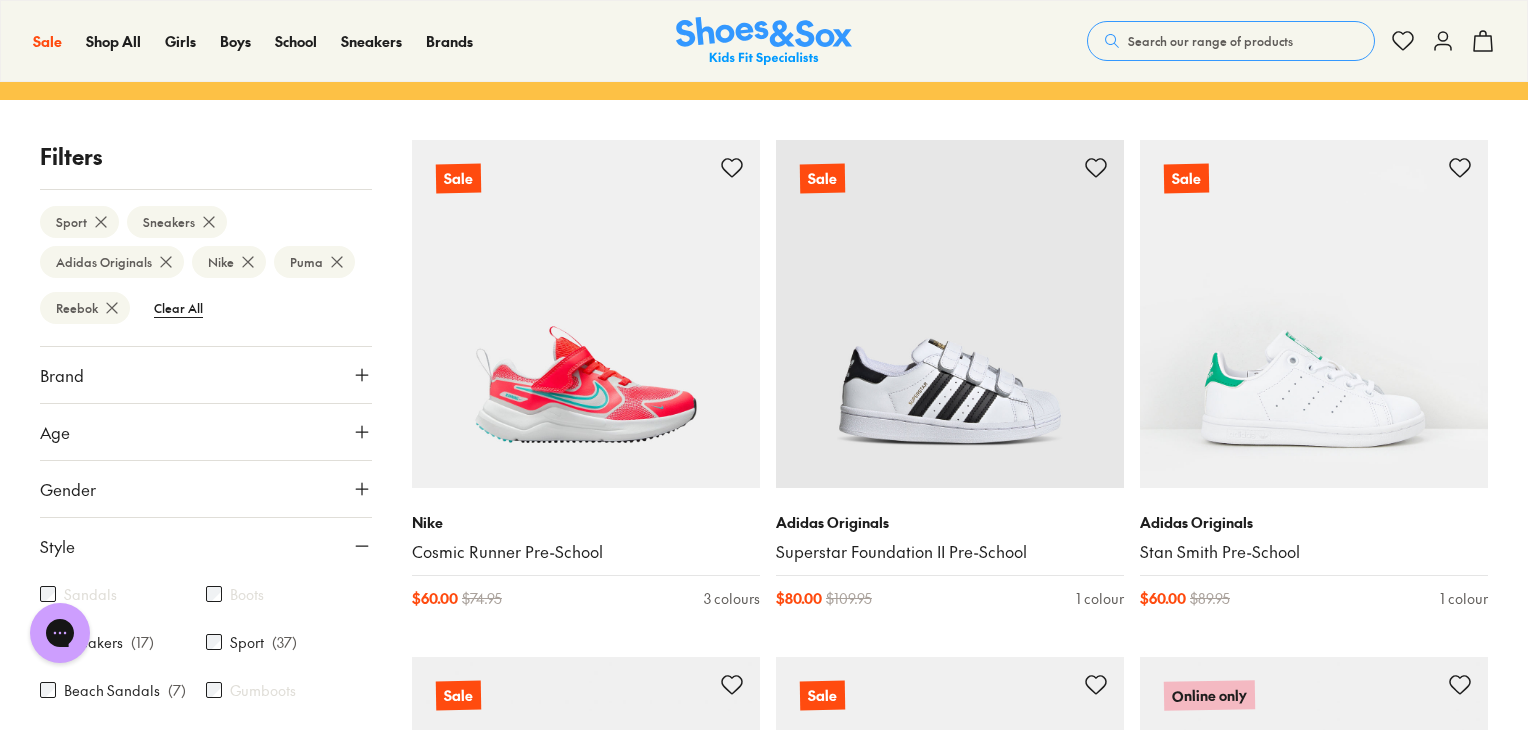 scroll, scrollTop: 100, scrollLeft: 0, axis: vertical 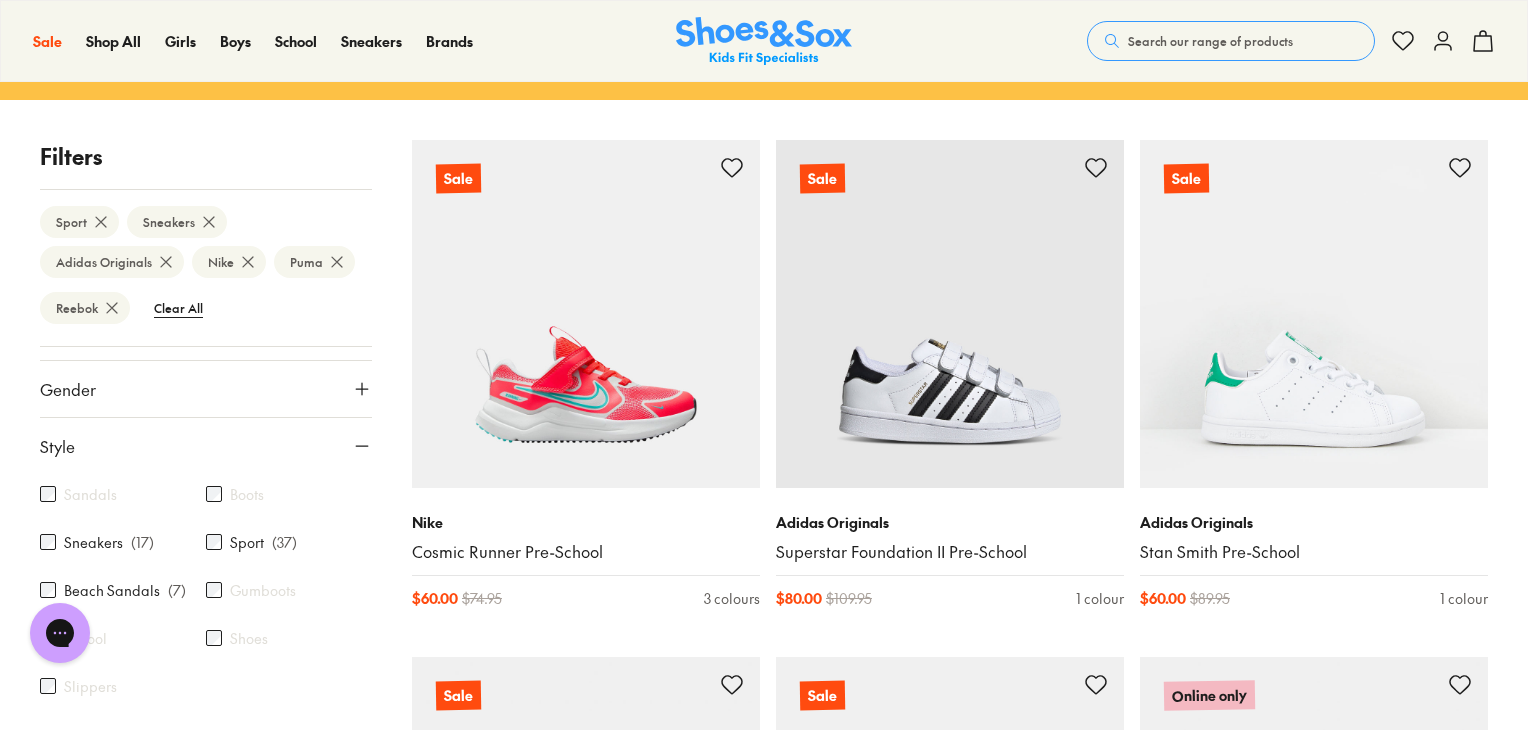 click on "Gender" at bounding box center [206, 389] 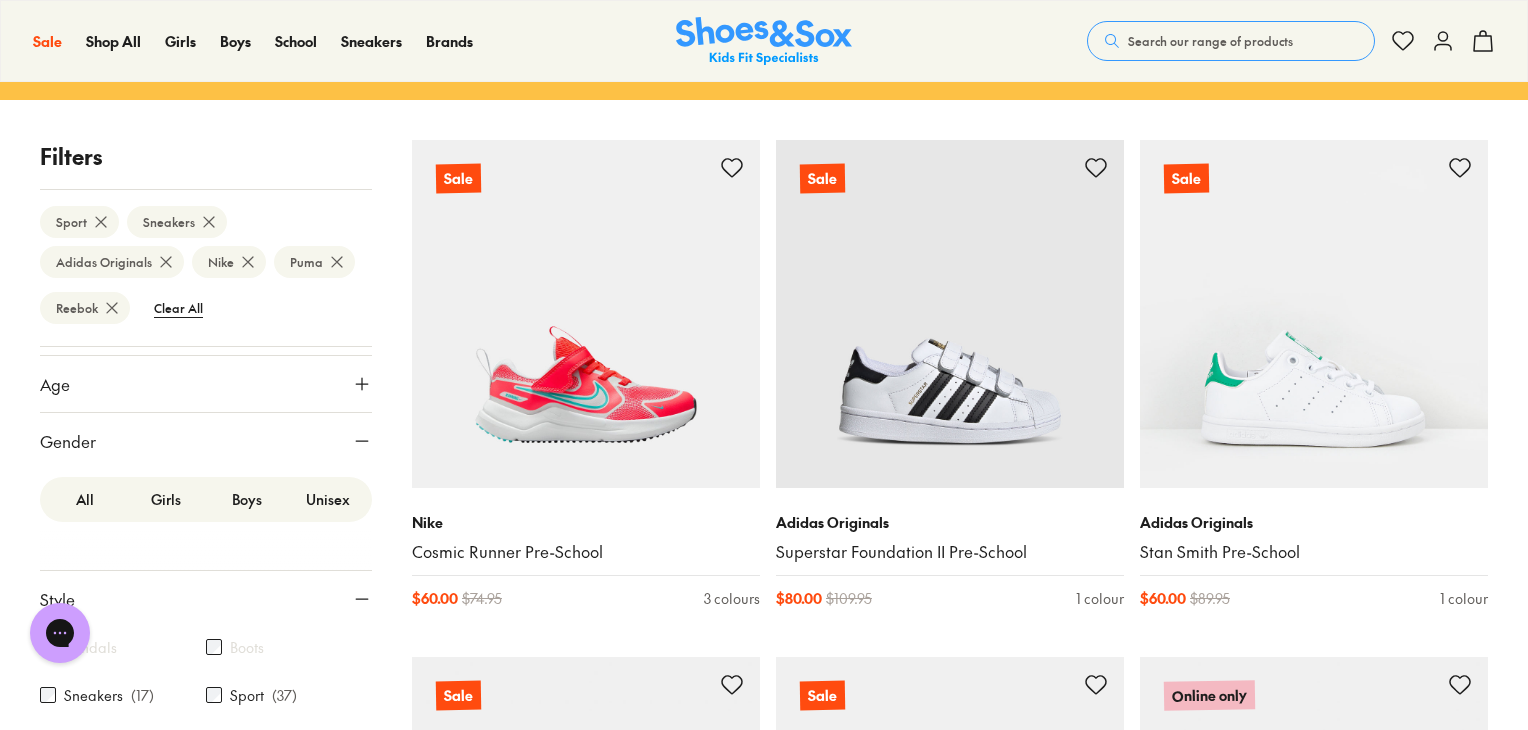 scroll, scrollTop: 0, scrollLeft: 0, axis: both 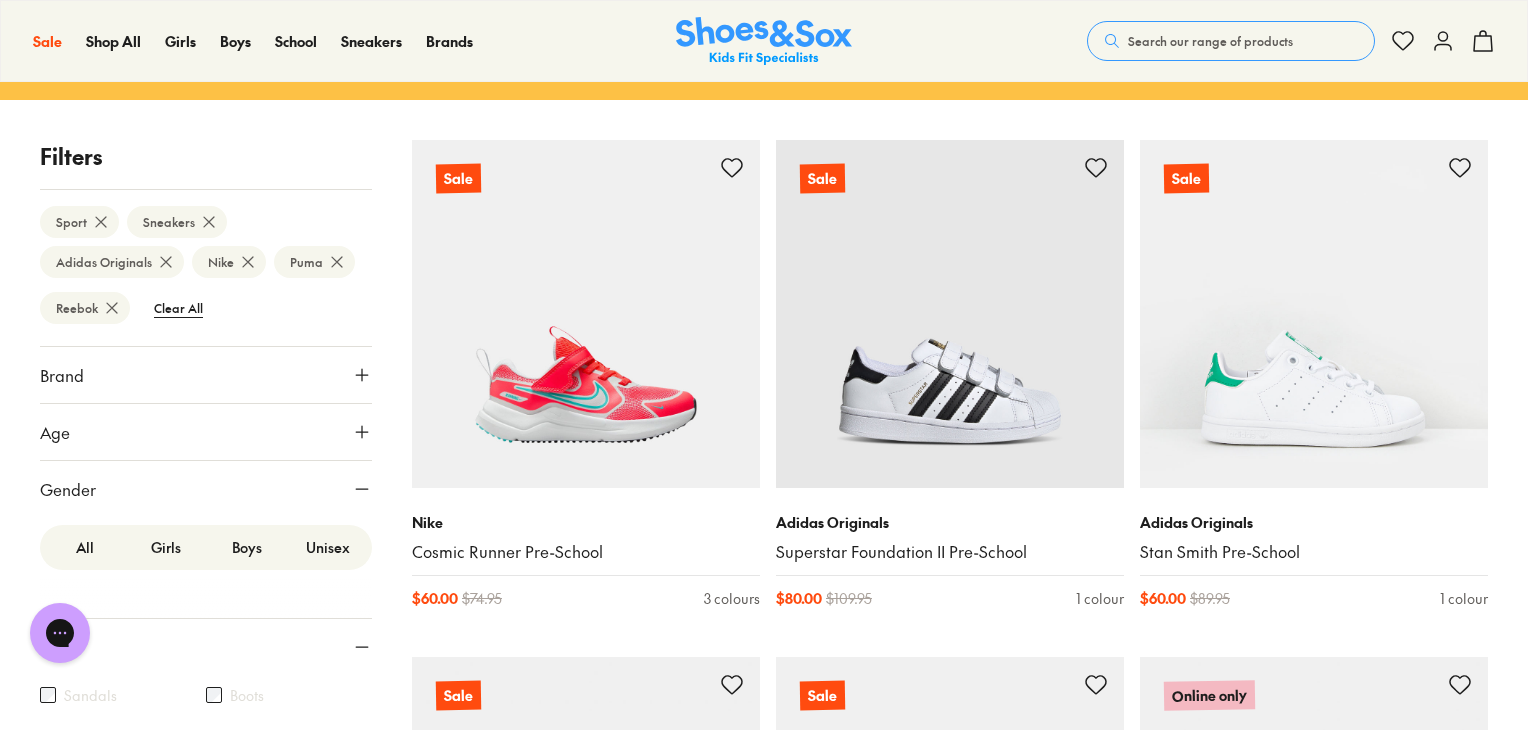 click on "Boys" at bounding box center [246, 547] 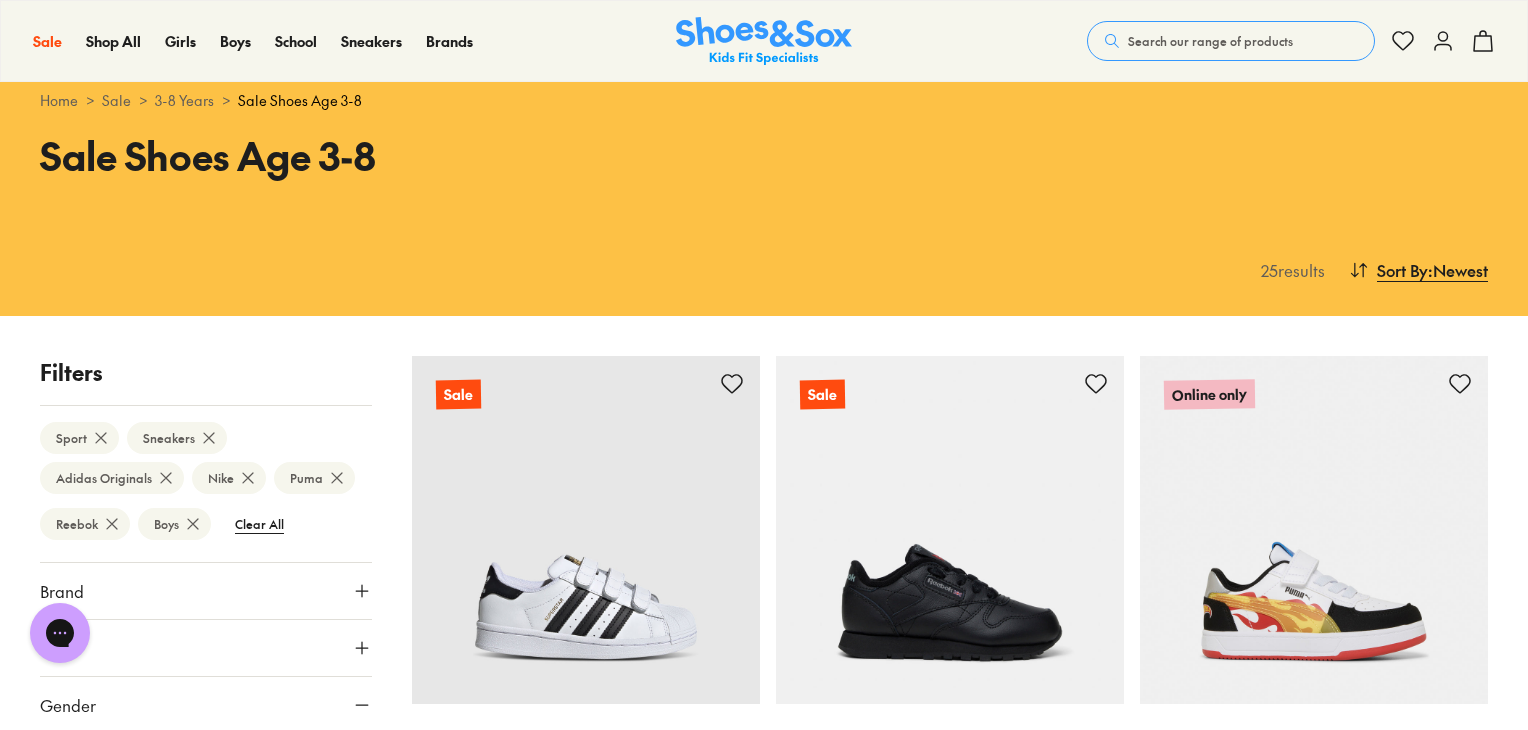 scroll, scrollTop: 248, scrollLeft: 0, axis: vertical 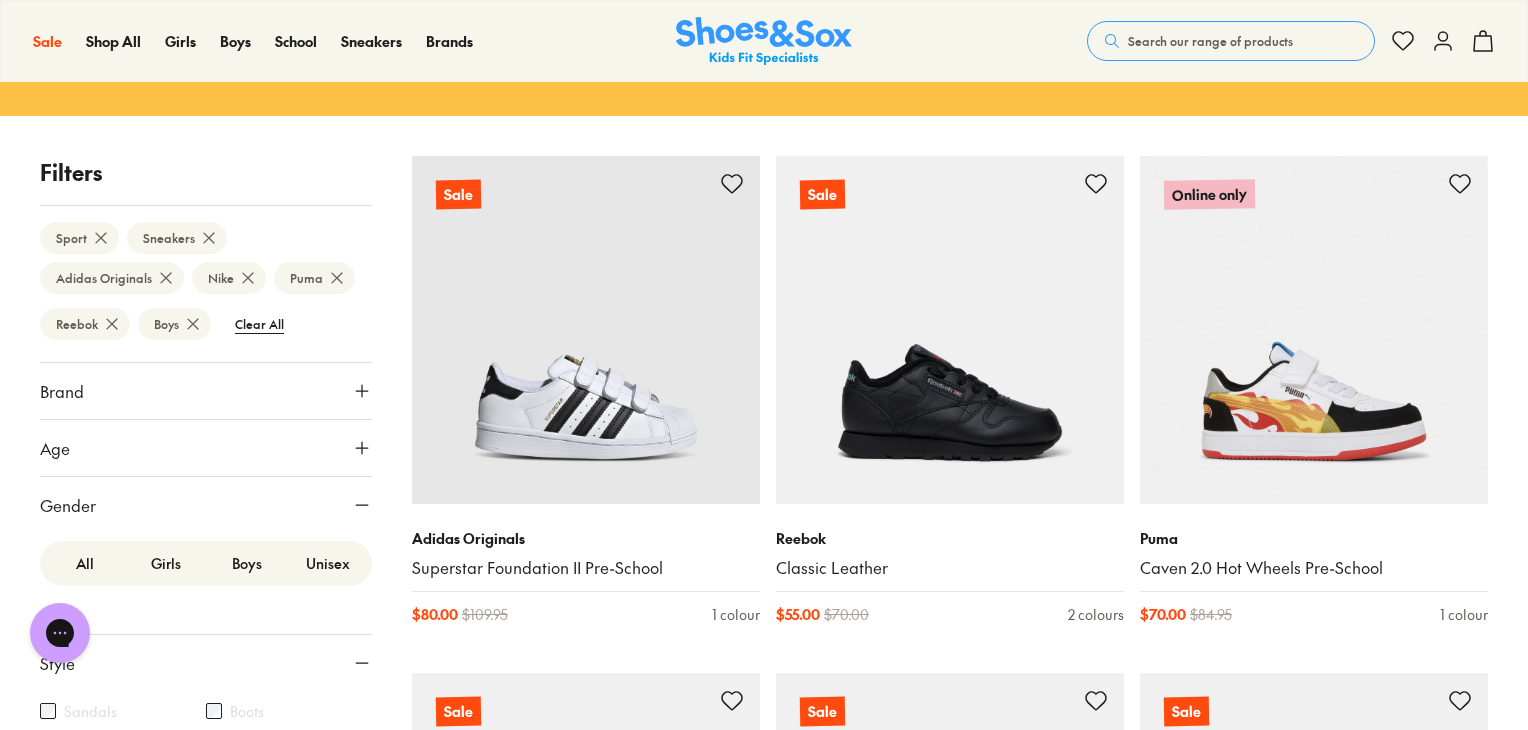 click on "Unisex" at bounding box center (327, 563) 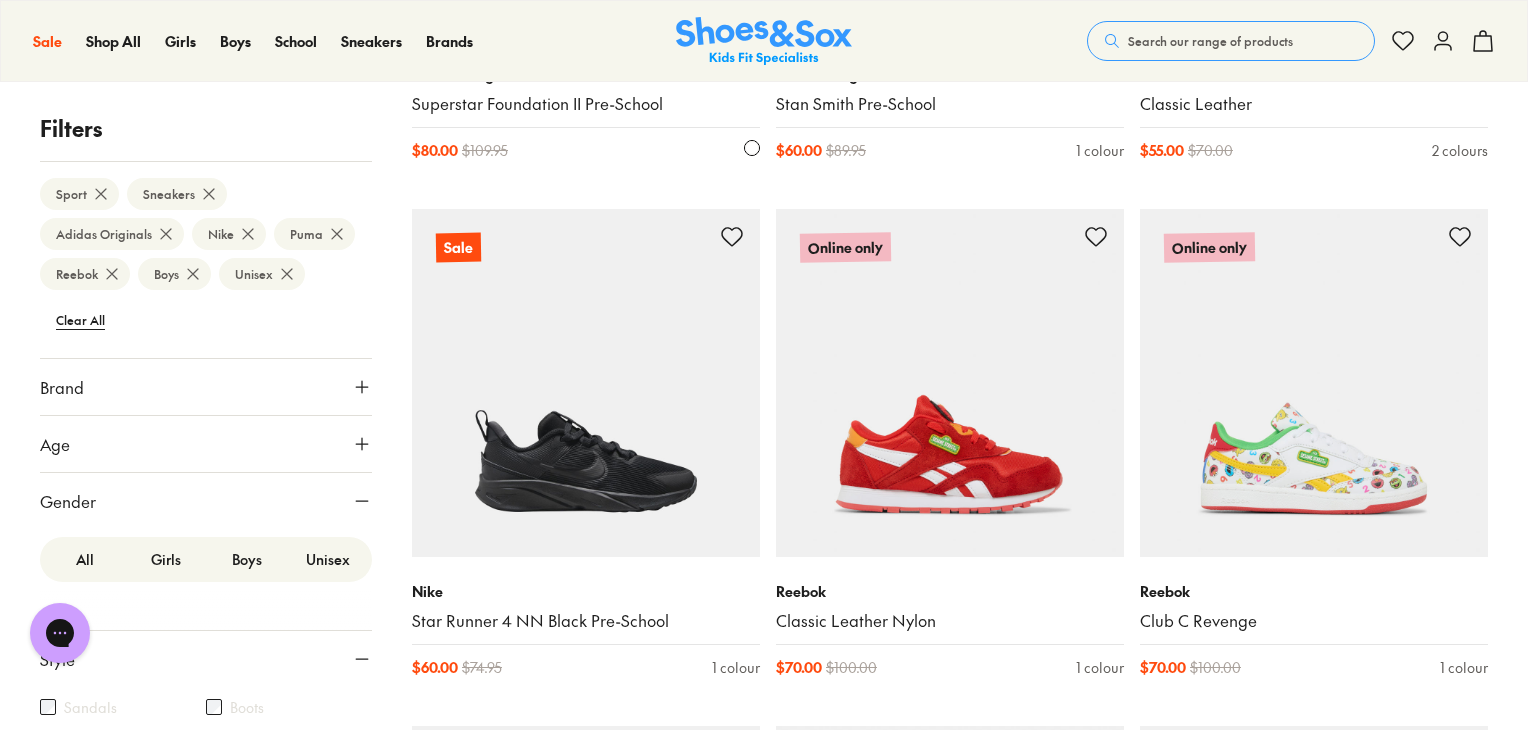 scroll, scrollTop: 715, scrollLeft: 0, axis: vertical 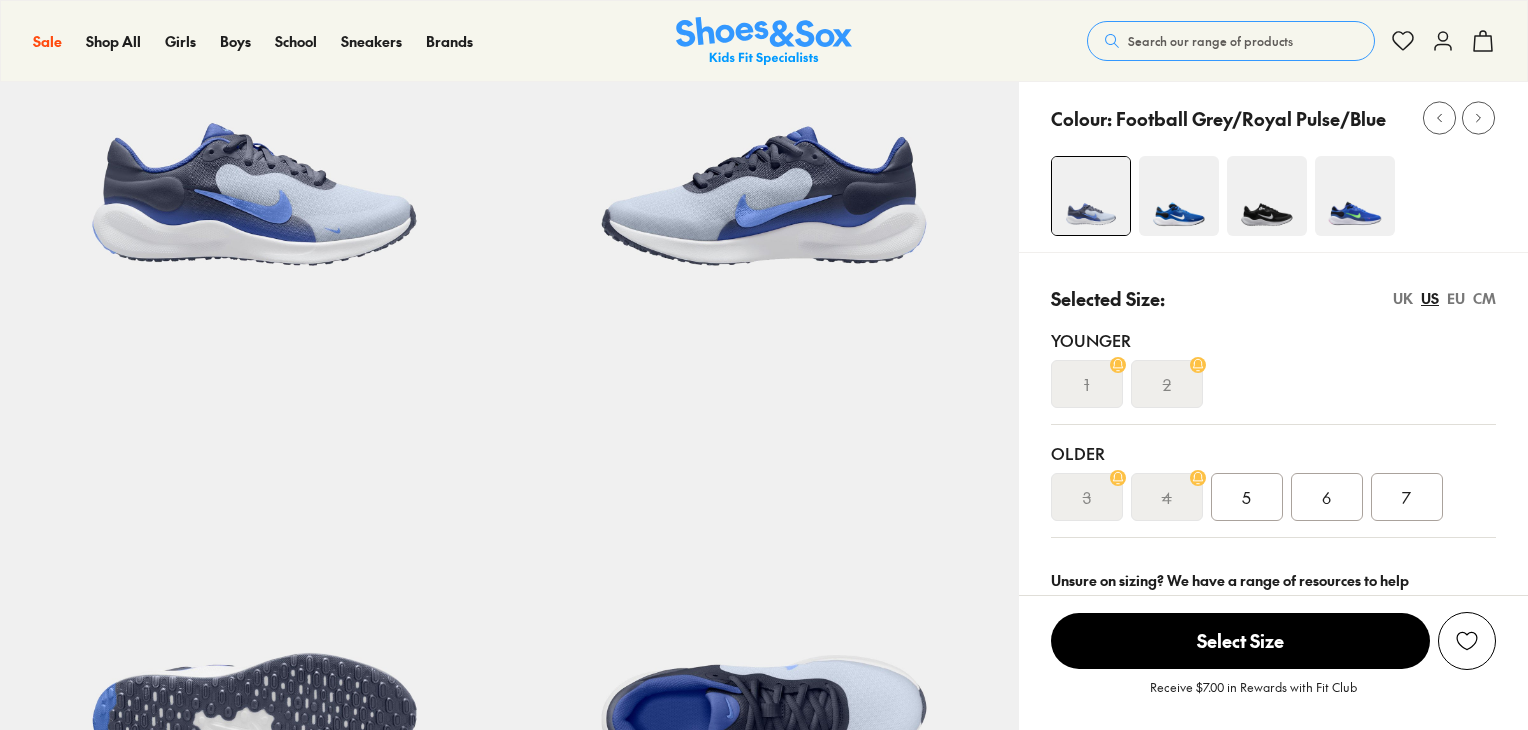 select on "*" 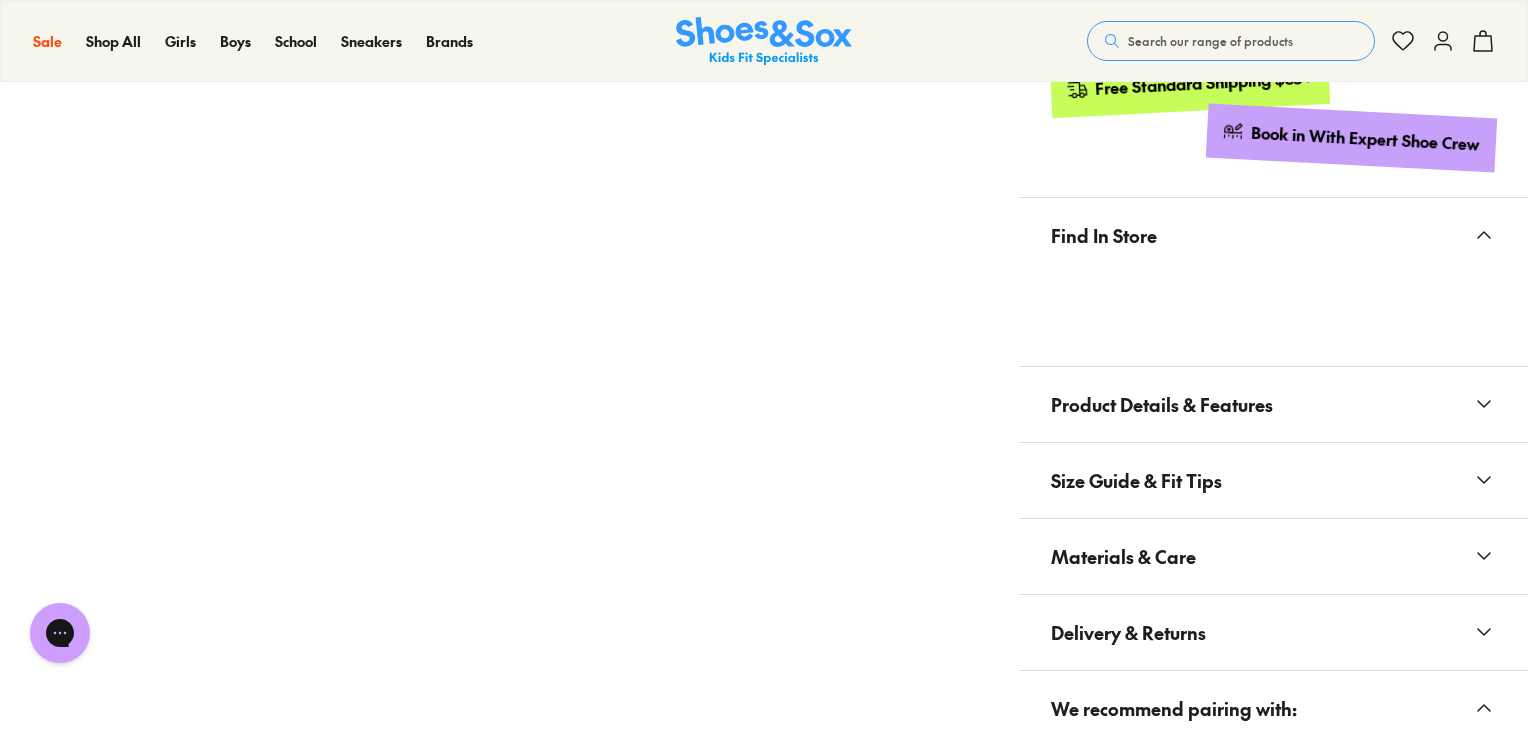scroll, scrollTop: 1200, scrollLeft: 0, axis: vertical 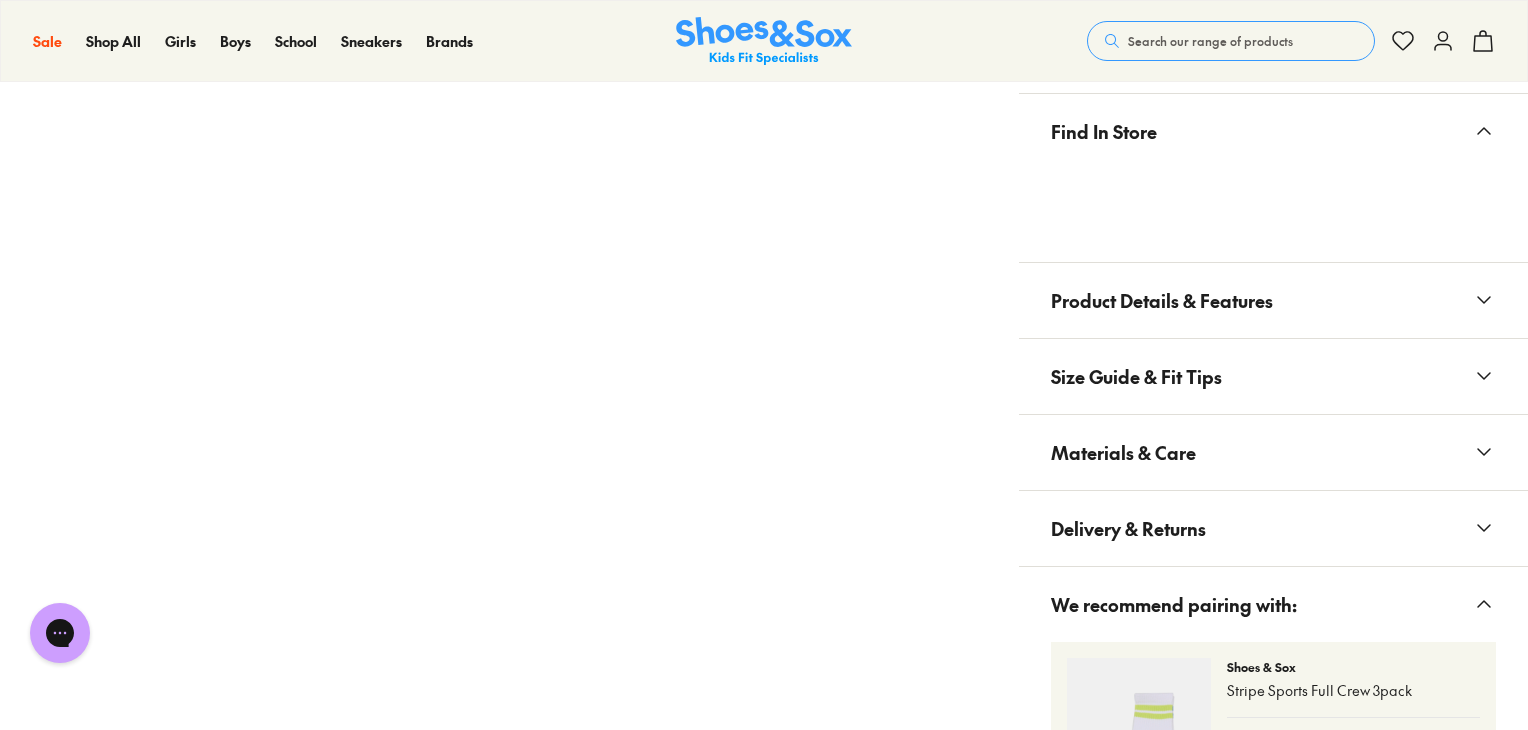 click on "Size Guide & Fit Tips" at bounding box center [1136, 376] 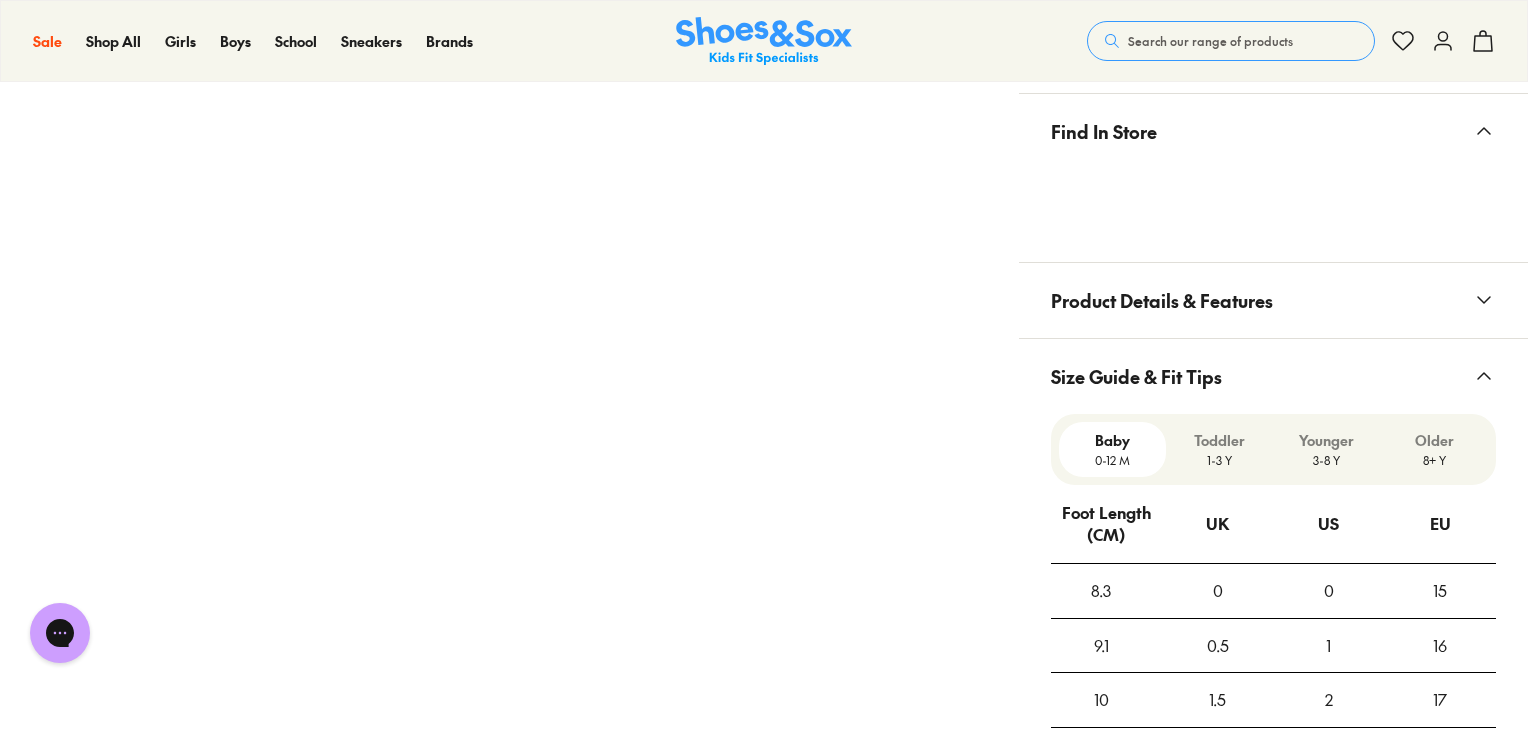 scroll, scrollTop: 1300, scrollLeft: 0, axis: vertical 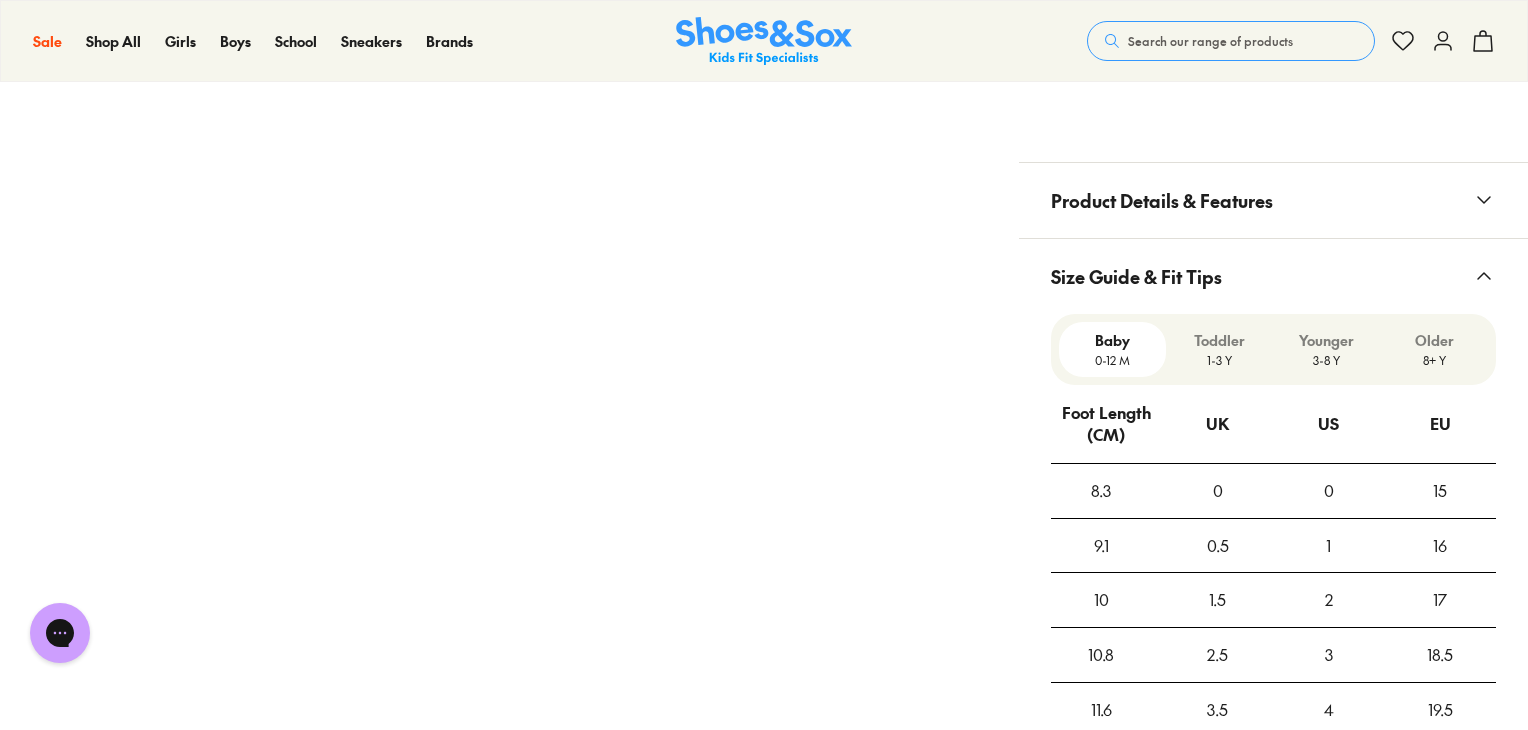 click on "1-3 Y" at bounding box center [1219, 360] 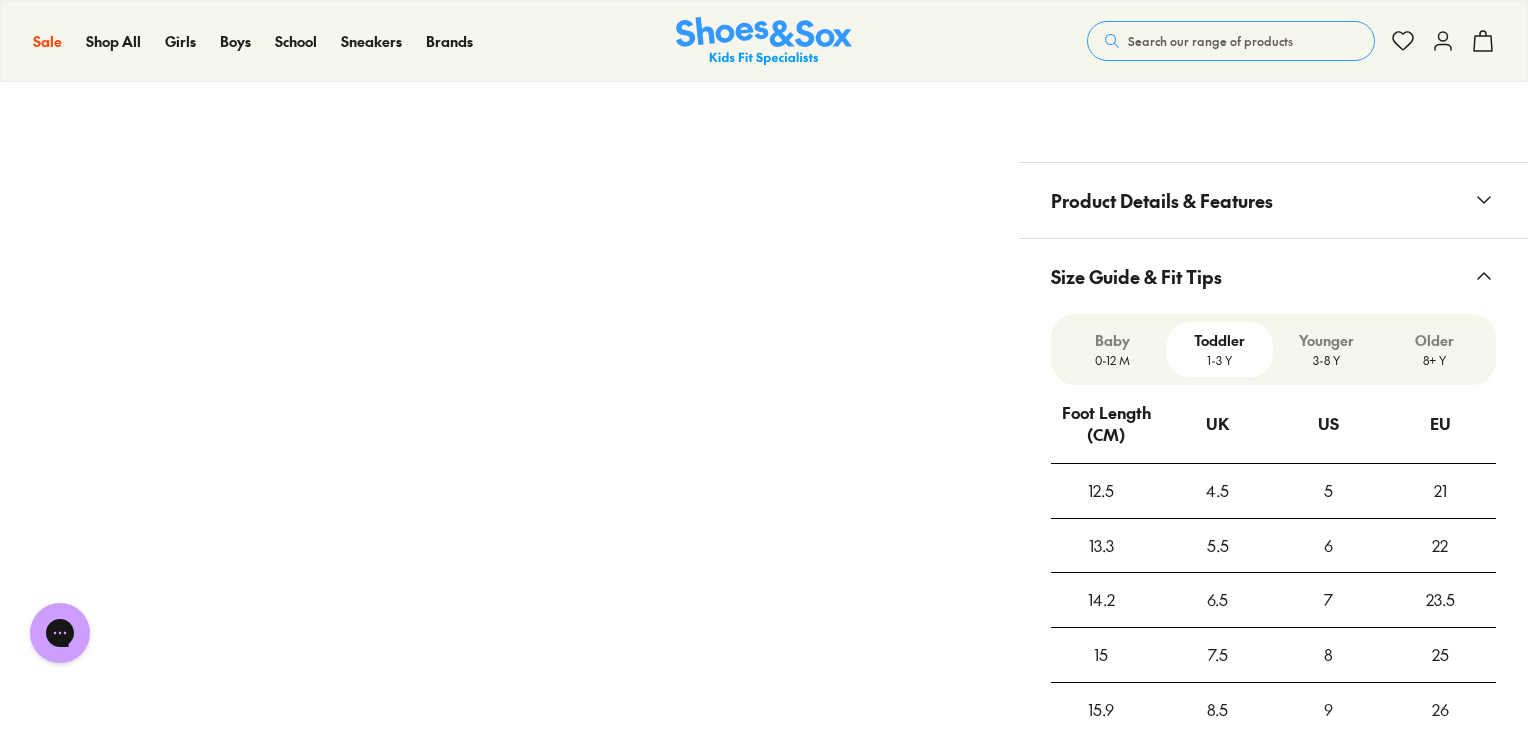 click on "8+ Y" at bounding box center [1434, 360] 